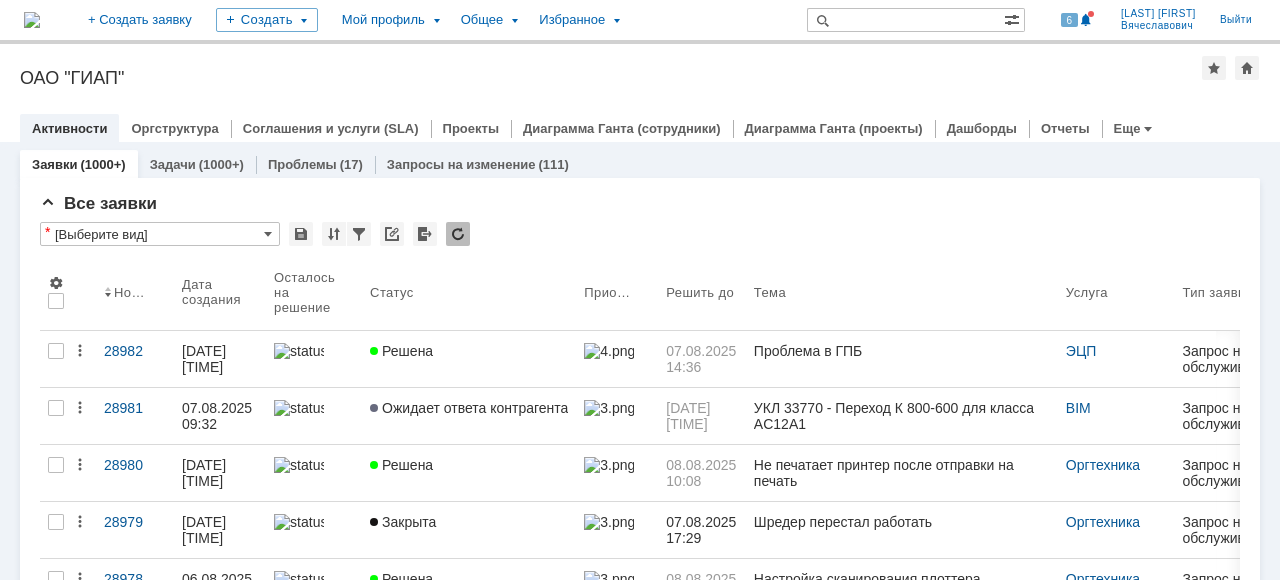 scroll, scrollTop: 0, scrollLeft: 0, axis: both 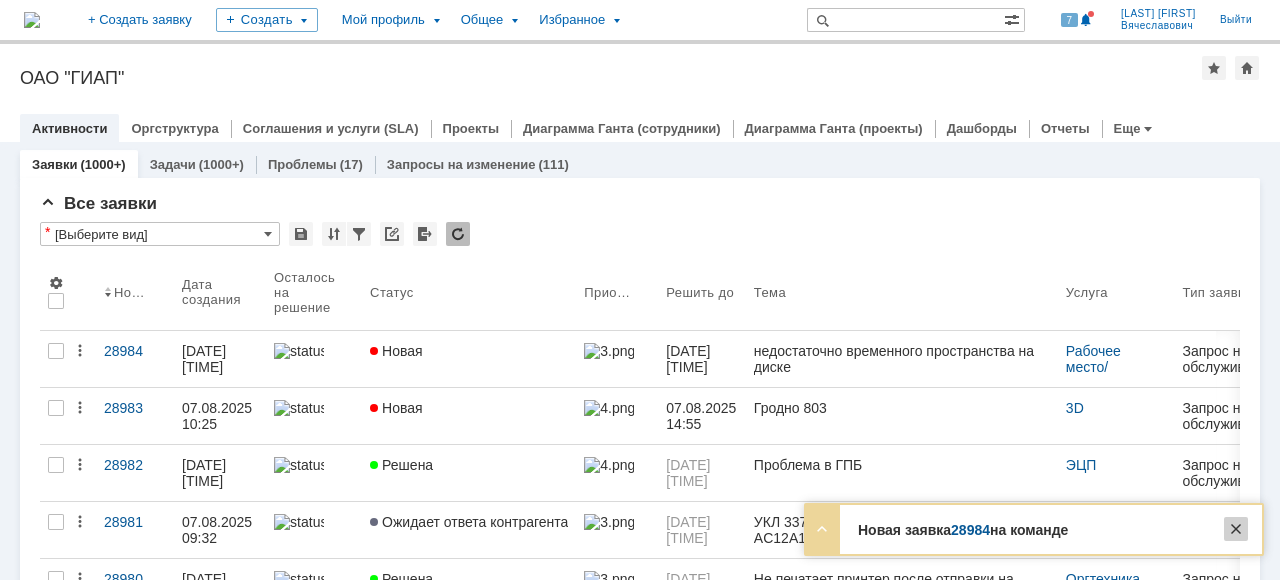 click at bounding box center (1236, 529) 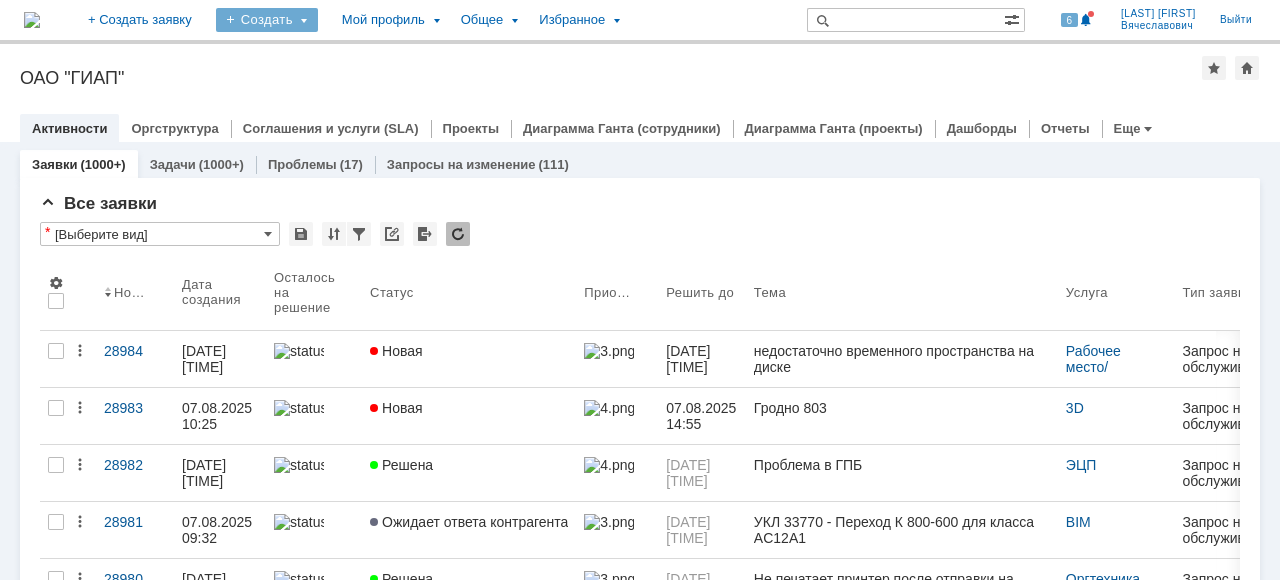 click on "Создать" at bounding box center (267, 20) 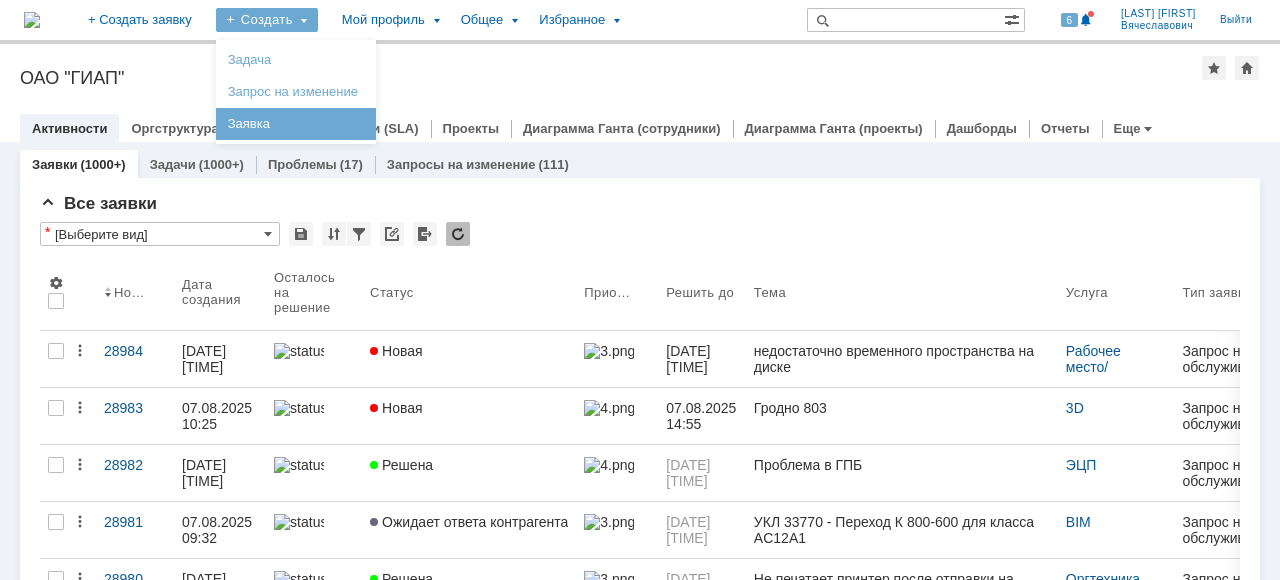click on "Заявка" at bounding box center (296, 124) 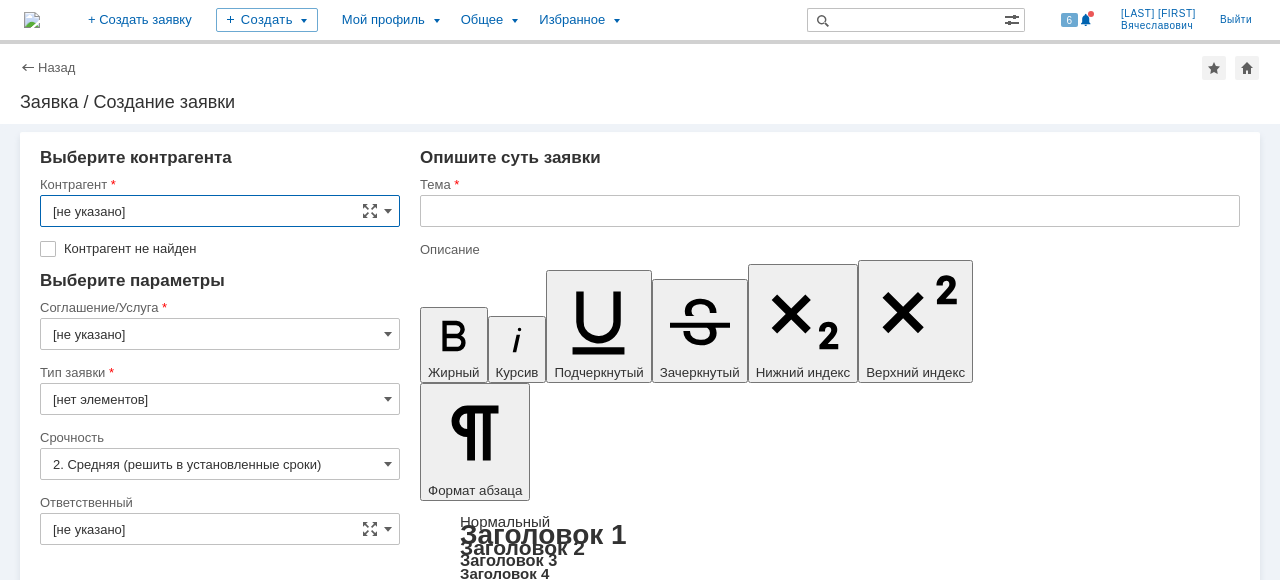 scroll, scrollTop: 0, scrollLeft: 0, axis: both 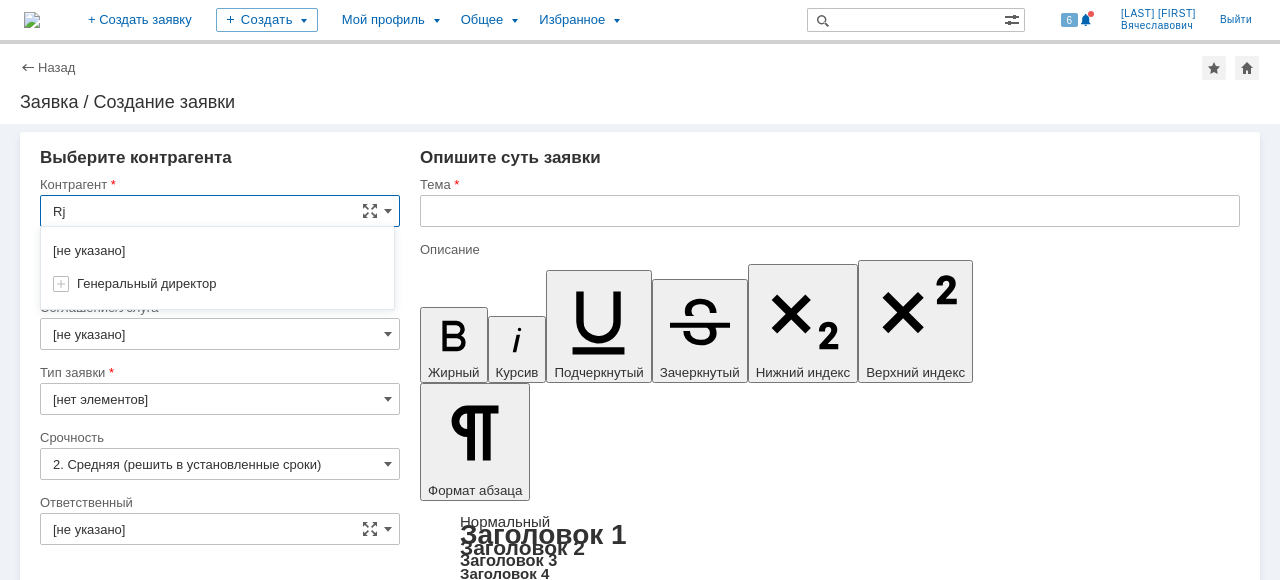 type on "R" 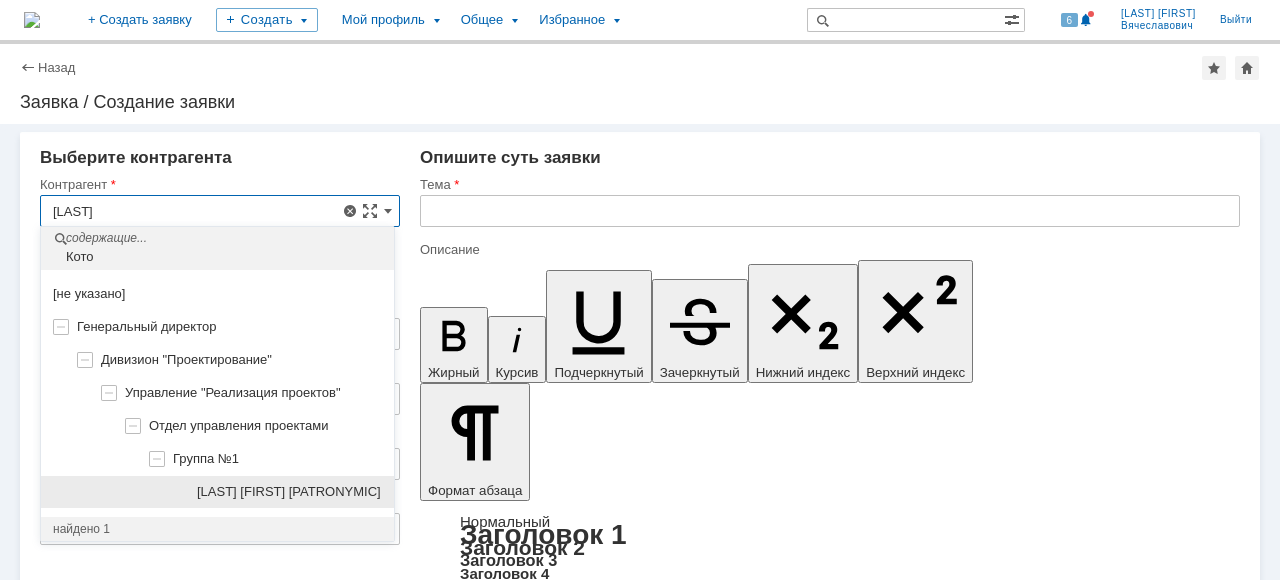click on "[LAST] [FIRST] [PATRONYMIC]" at bounding box center (289, 491) 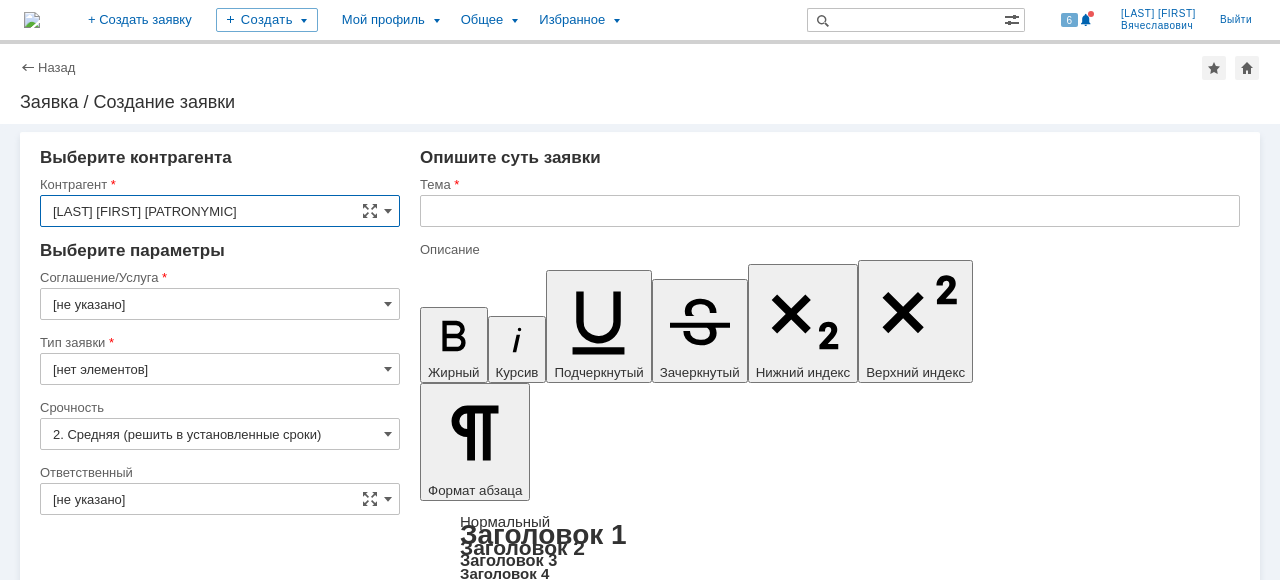 type on "Москва" 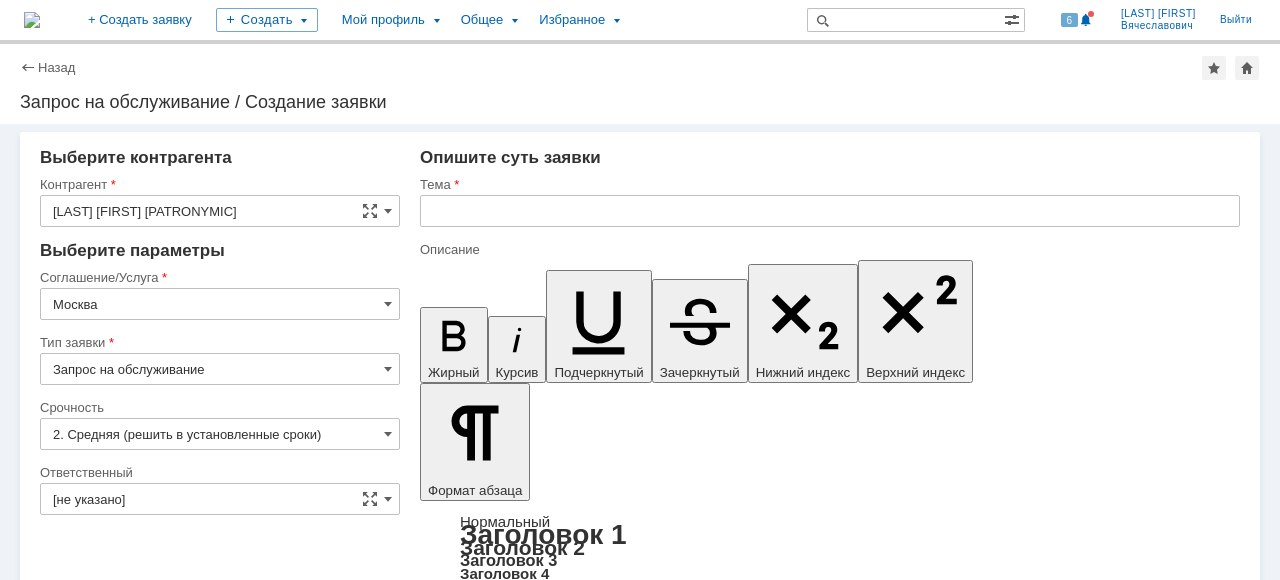 scroll, scrollTop: 0, scrollLeft: 0, axis: both 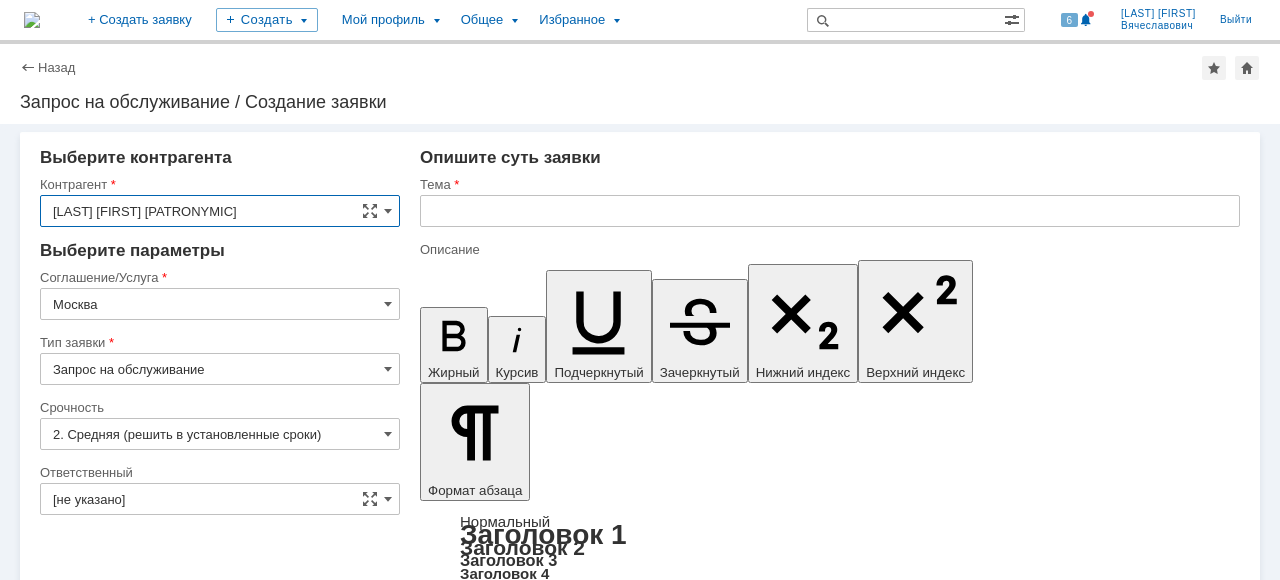 click on "Москва" at bounding box center [220, 304] 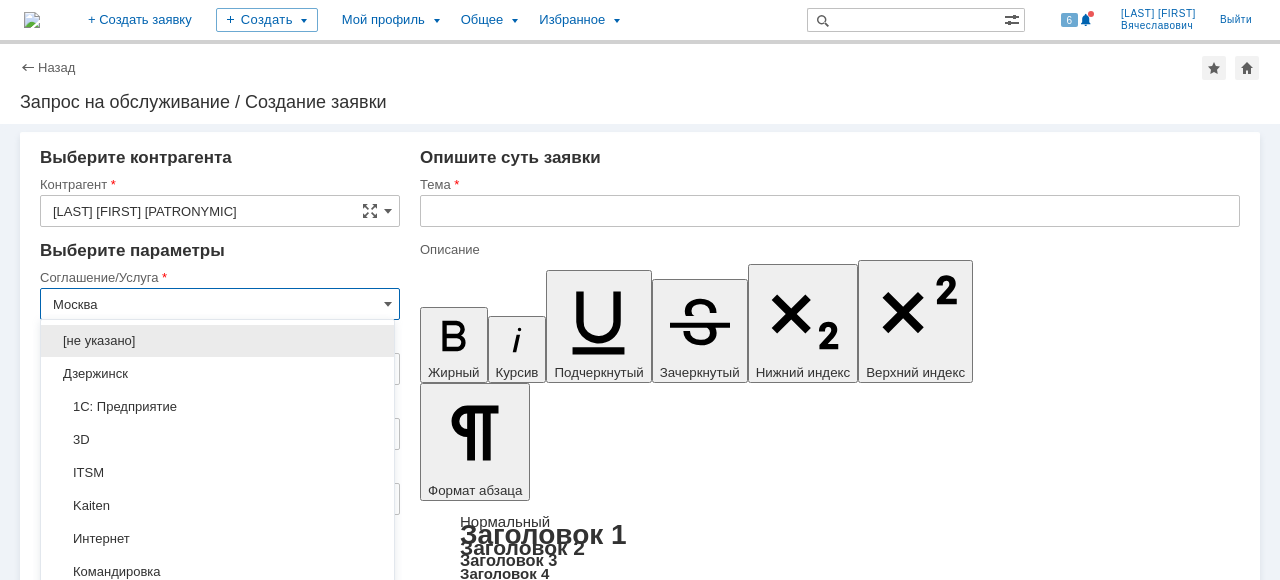 scroll, scrollTop: 30, scrollLeft: 0, axis: vertical 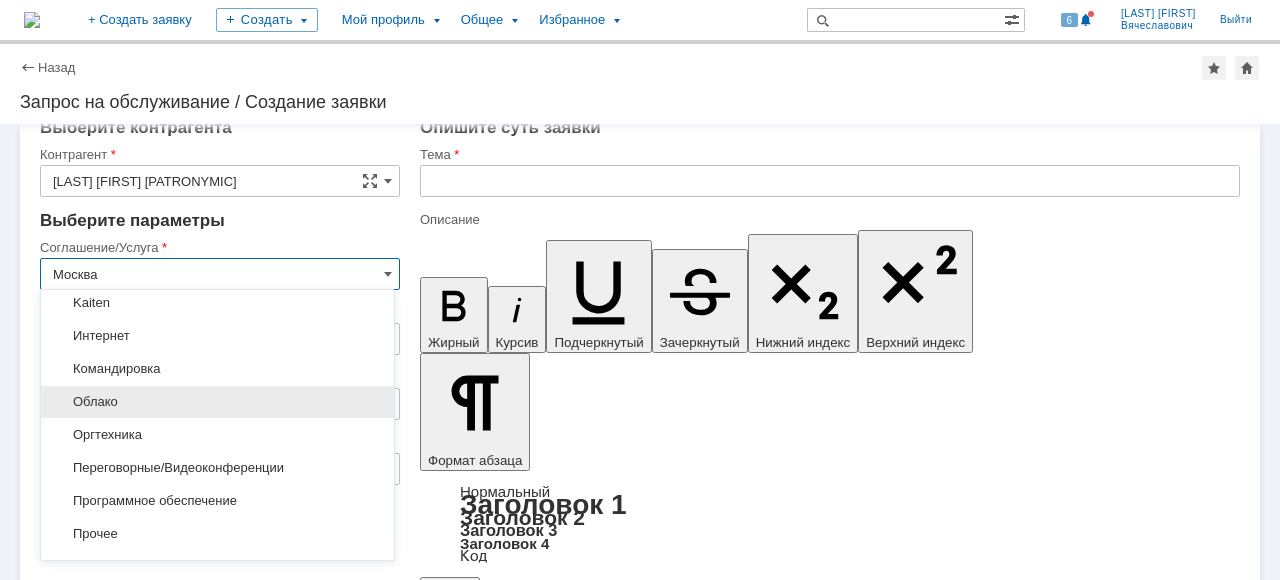 drag, startPoint x: 169, startPoint y: 396, endPoint x: 223, endPoint y: 396, distance: 54 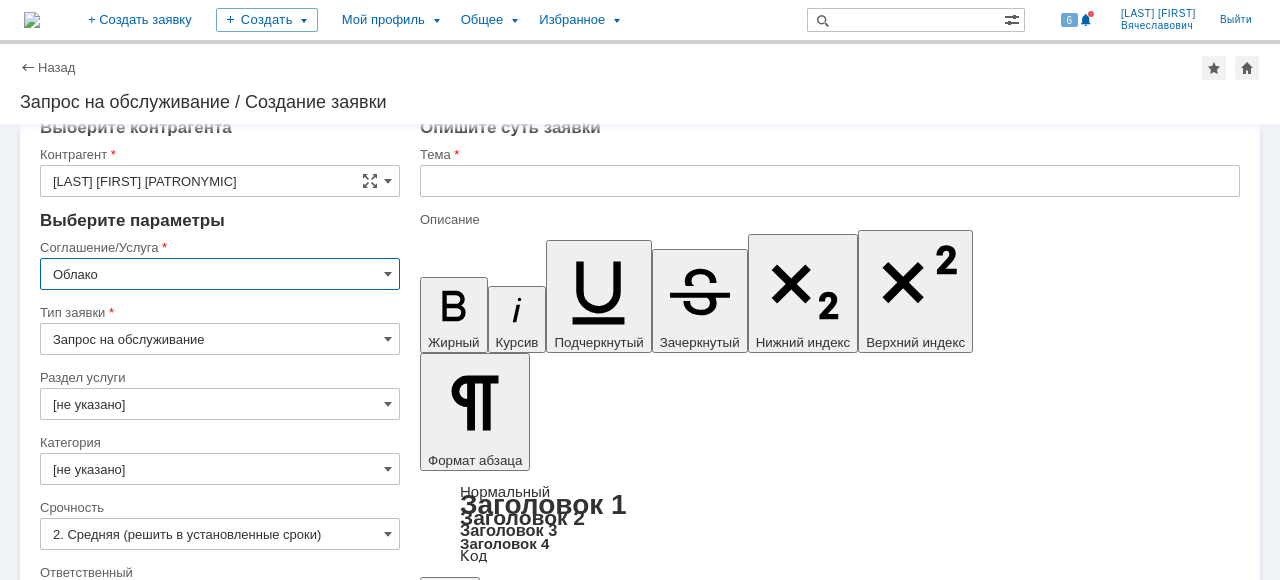 type on "Облако" 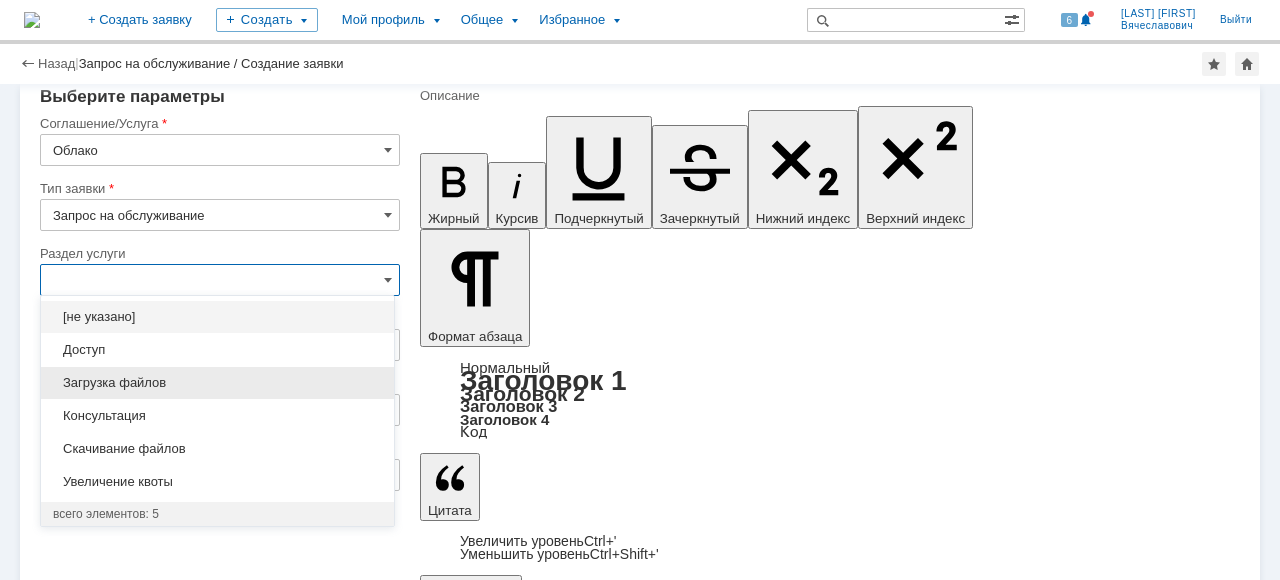 click on "Загрузка файлов" at bounding box center (217, 383) 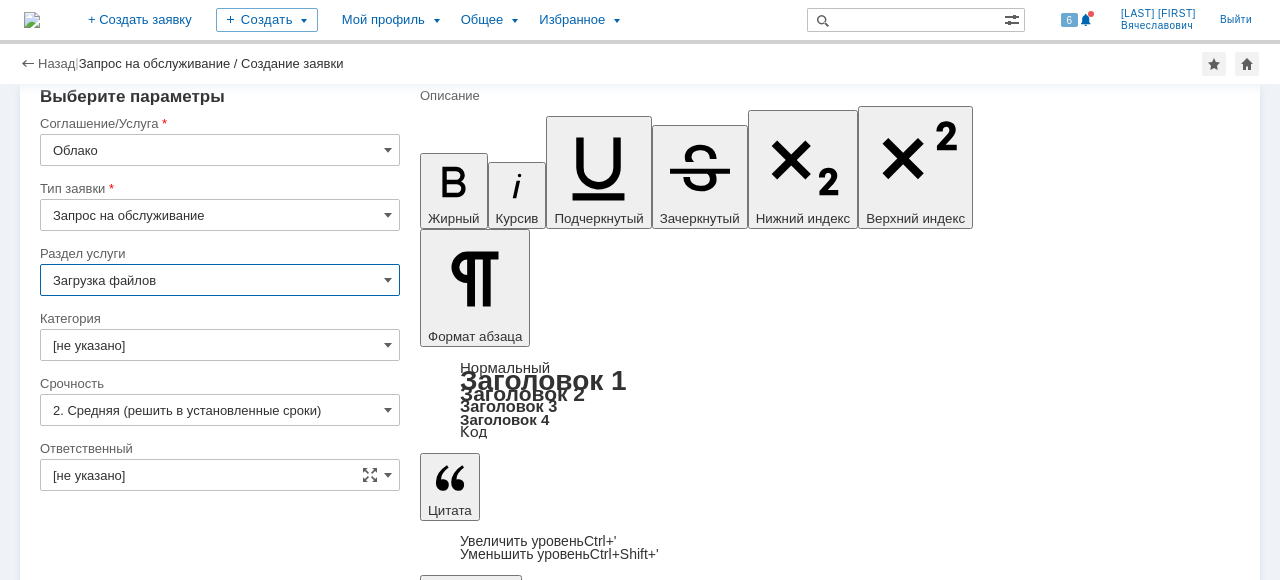 type on "Загрузка файлов" 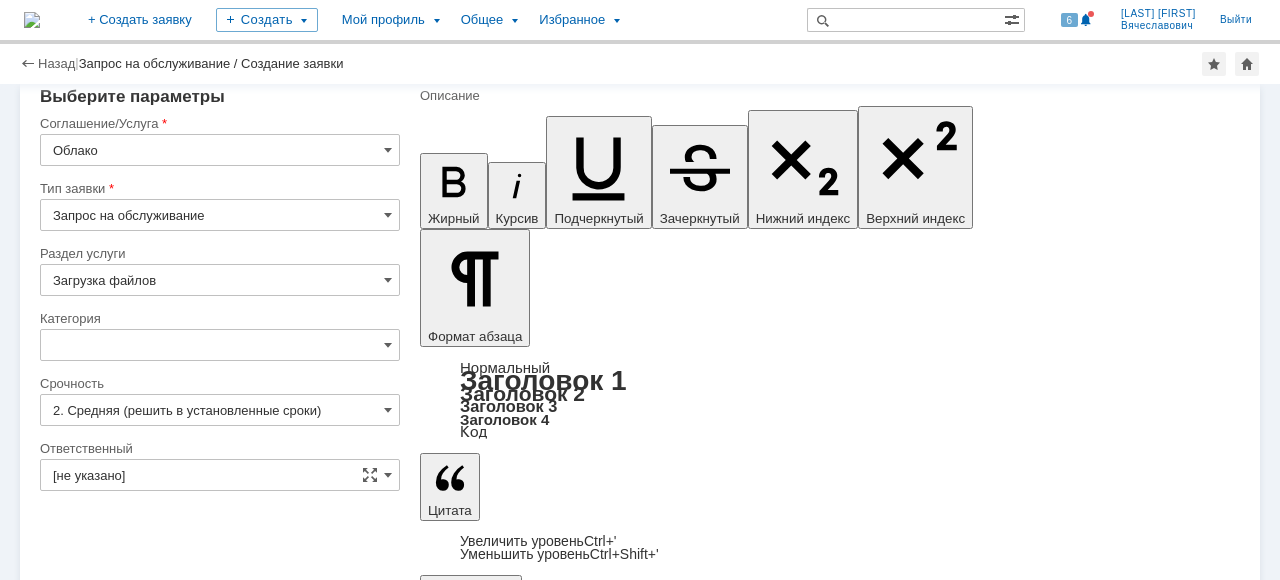 drag, startPoint x: 530, startPoint y: 435, endPoint x: 516, endPoint y: 437, distance: 14.142136 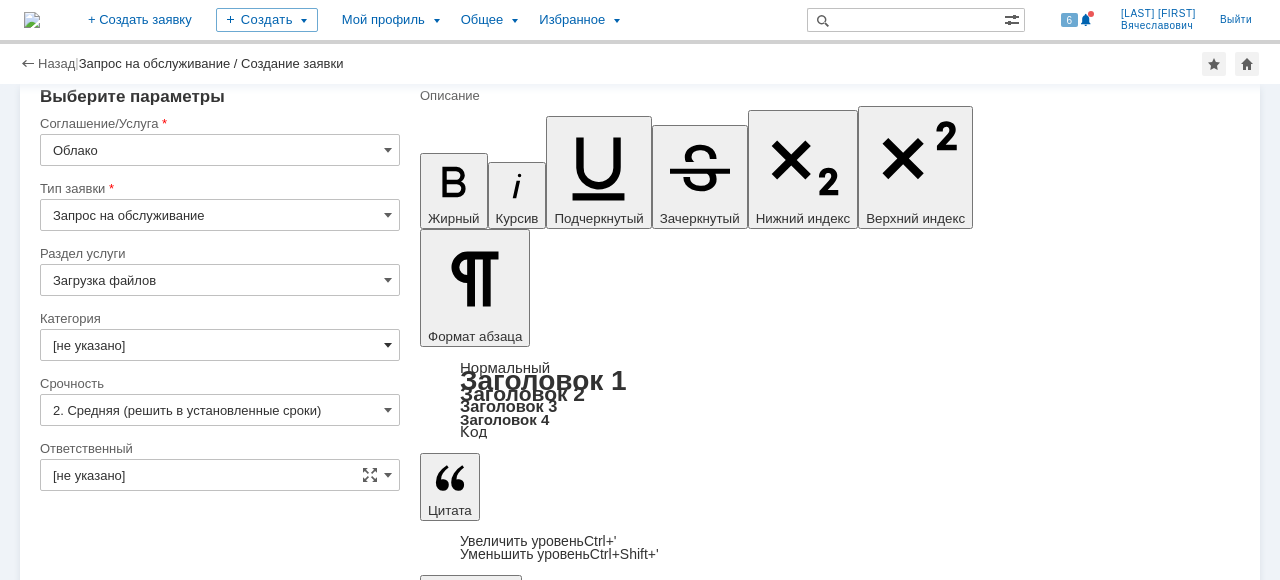 click at bounding box center [388, 345] 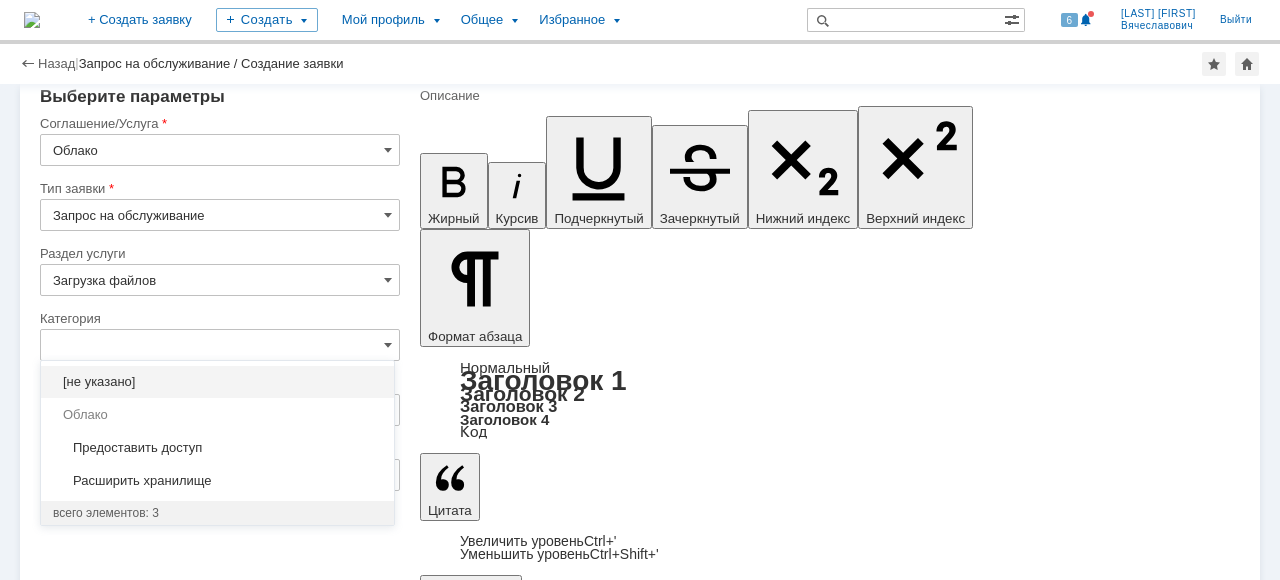 click on "Опишите суть заявки Тема Описание Жирный Курсив Подчеркнутый Зачеркнутый Нижний индекс Верхний индекс Формат абзаца Нормальный Заголовок 1 Заголовок 2 Заголовок 3 Заголовок 4 Код Цитата Увеличить уровень Ctrl+' Уменьшить уровень Ctrl+Shift+' Выровнять по
По левому краю
По центру
По правому краю
По ширине Нумерованный список Маркированный список Уменьшить отступ Увеличить отступ Шрифт Arial Georgia Impact Tahoma Times New Roman Verdana Courier New Размер шрифта 8 9 10 11 12 13 14 16 18 20 24 28 32 36 48 60 72 96 Цвет текста Цвет фона Удалить форматирование Вставить ссылку Вставить видео" at bounding box center [820, 2736] 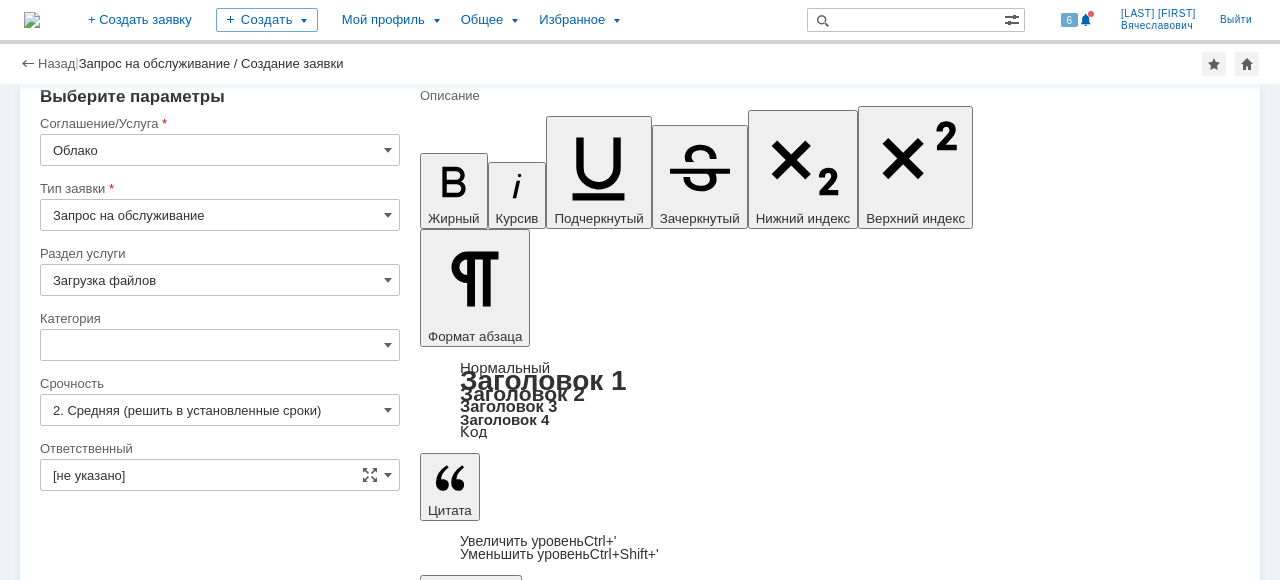 type on "[не указано]" 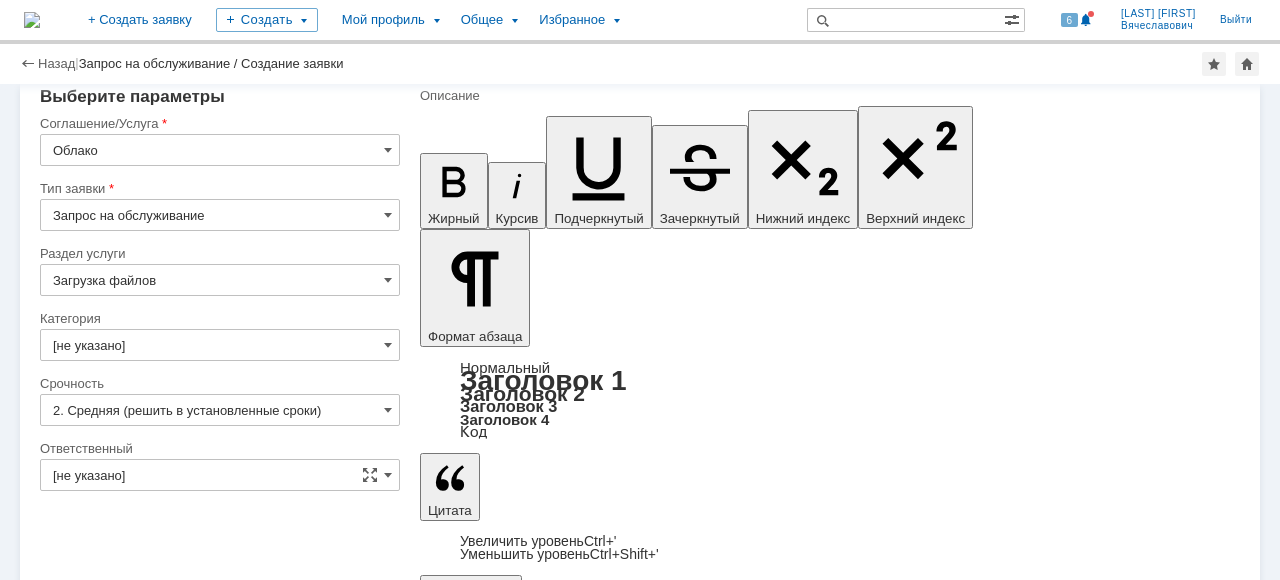 click on "Загрузка файлов" at bounding box center (220, 280) 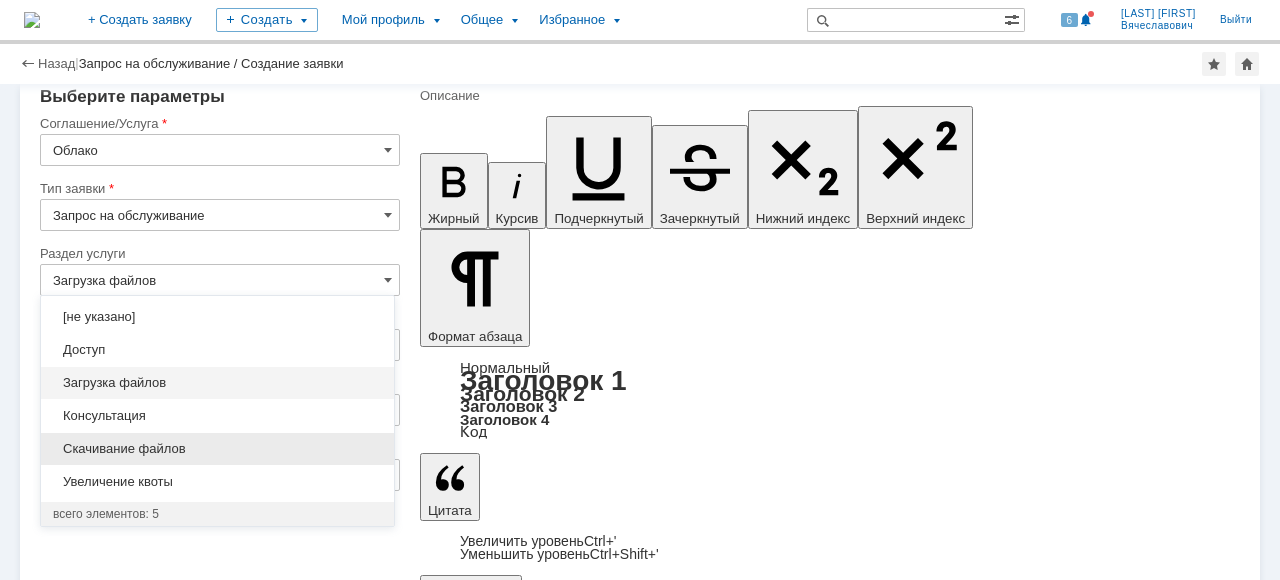 click on "Скачивание файлов" at bounding box center [217, 449] 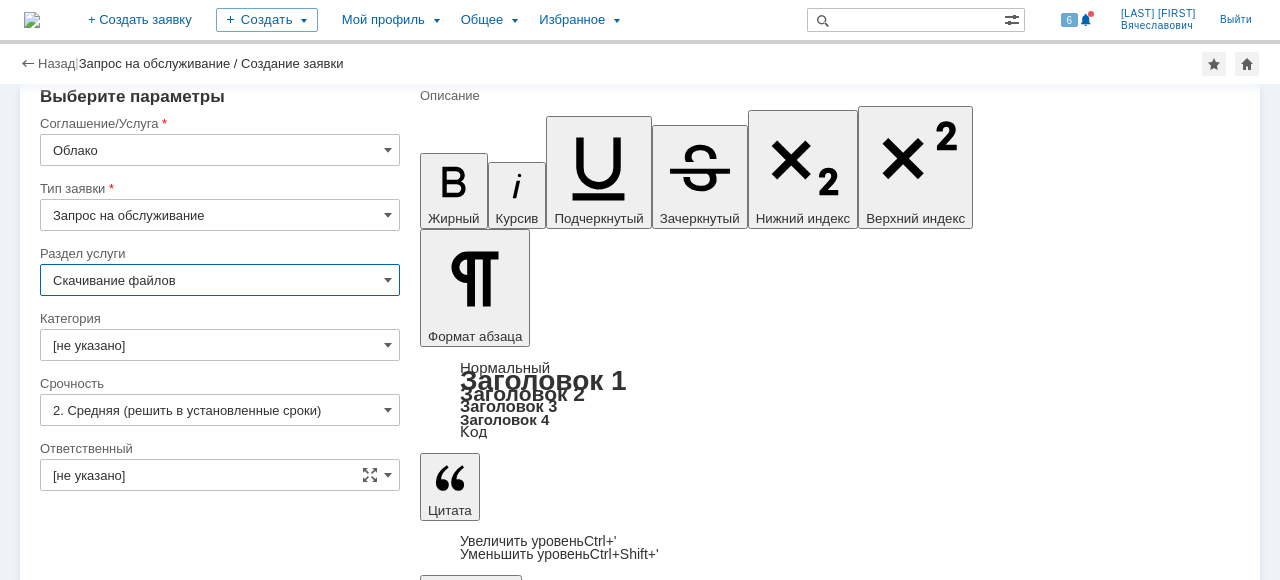 type on "Скачивание файлов" 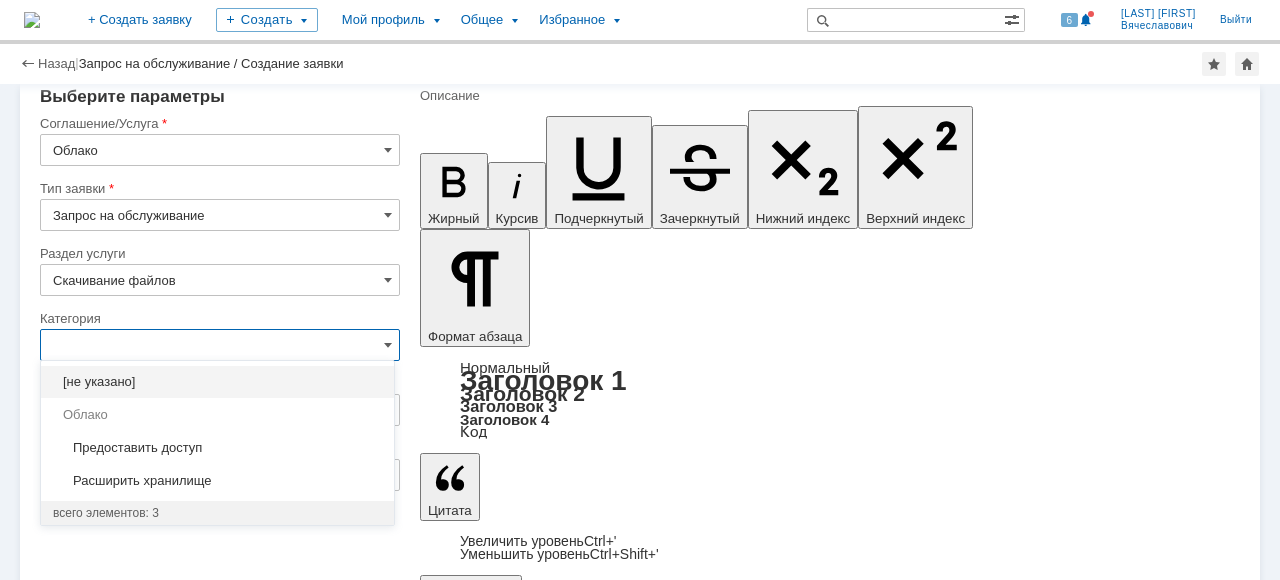 click on "Опишите суть заявки Тема Описание Жирный Курсив Подчеркнутый Зачеркнутый Нижний индекс Верхний индекс Формат абзаца Нормальный Заголовок 1 Заголовок 2 Заголовок 3 Заголовок 4 Код Цитата Увеличить уровень Ctrl+' Уменьшить уровень Ctrl+Shift+' Выровнять по
По левому краю
По центру
По правому краю
По ширине Нумерованный список Маркированный список Уменьшить отступ Увеличить отступ Шрифт Arial Georgia Impact Tahoma Times New Roman Verdana Courier New Размер шрифта 8 9 10 11 12 13 14 16 18 20 24 28 32 36 48 60 72 96 Цвет текста Цвет фона Удалить форматирование Вставить ссылку Вставить видео" at bounding box center (820, 2736) 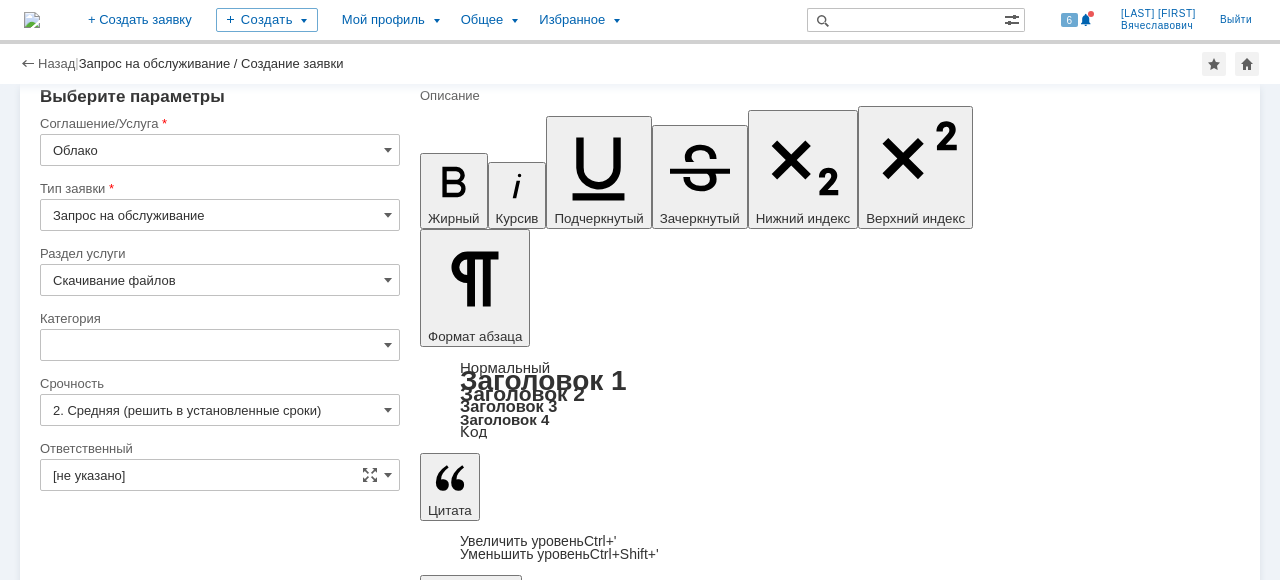 type on "[не указано]" 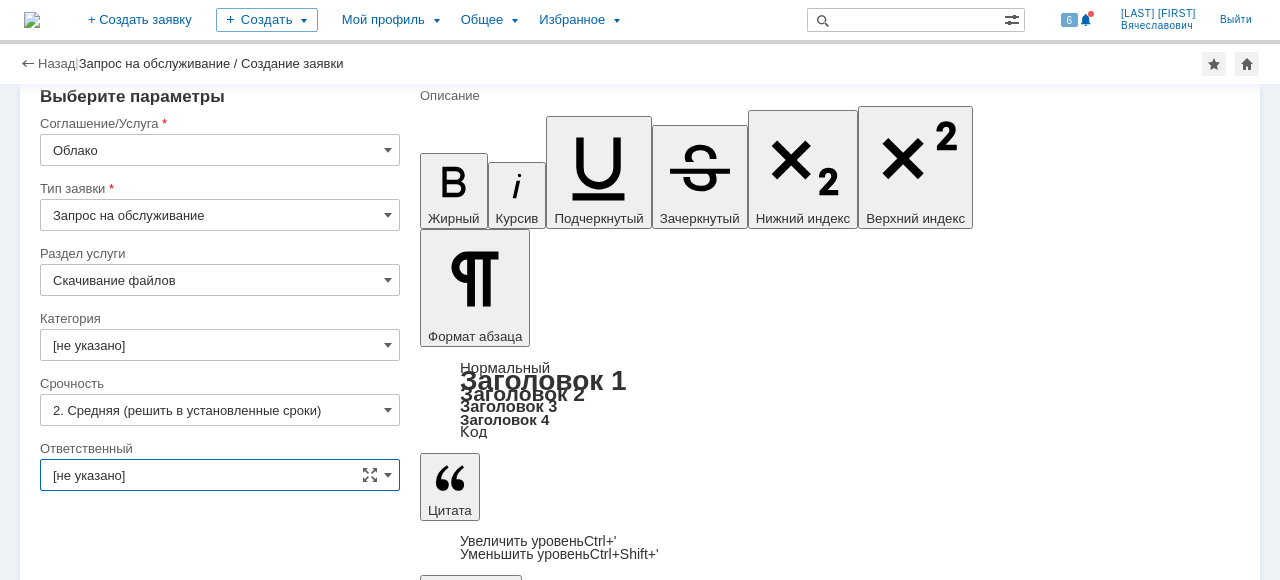 click on "[не указано]" at bounding box center [220, 475] 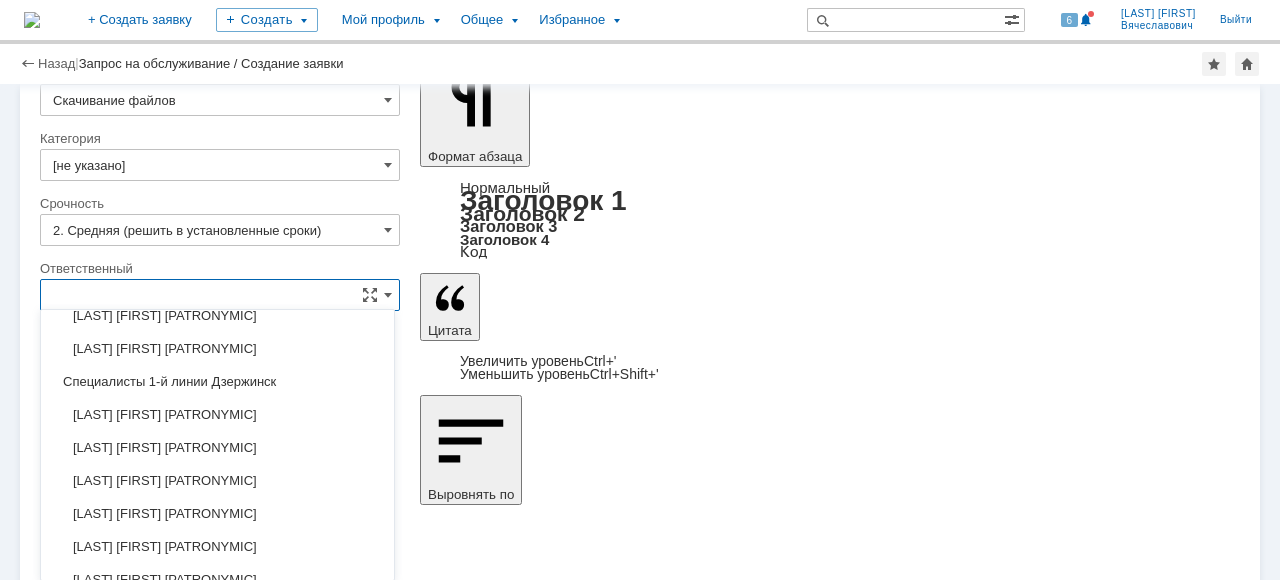 click on "[LAST] [FIRST] [PATRONYMIC]" at bounding box center [217, 448] 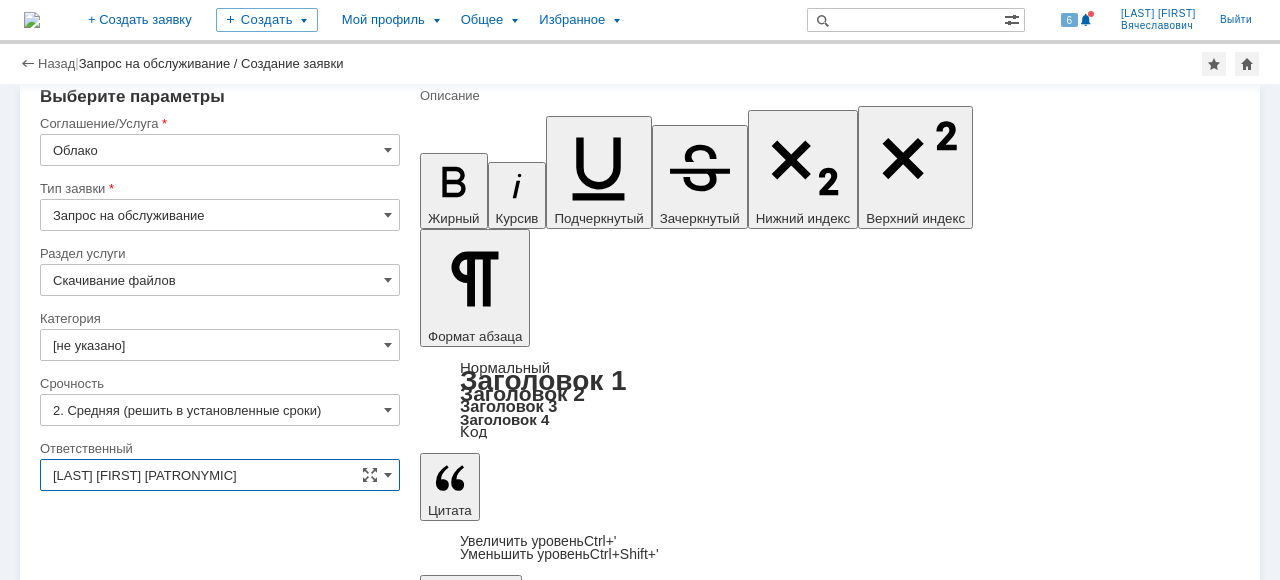 type on "[LAST] [FIRST] [PATRONYMIC]" 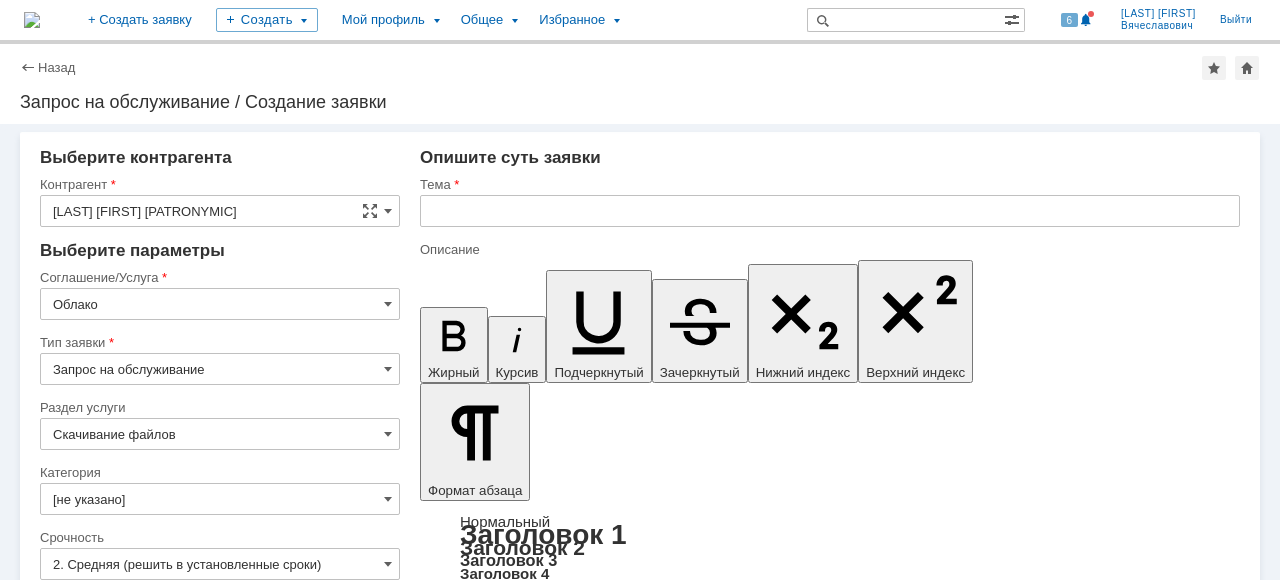 click at bounding box center [830, 211] 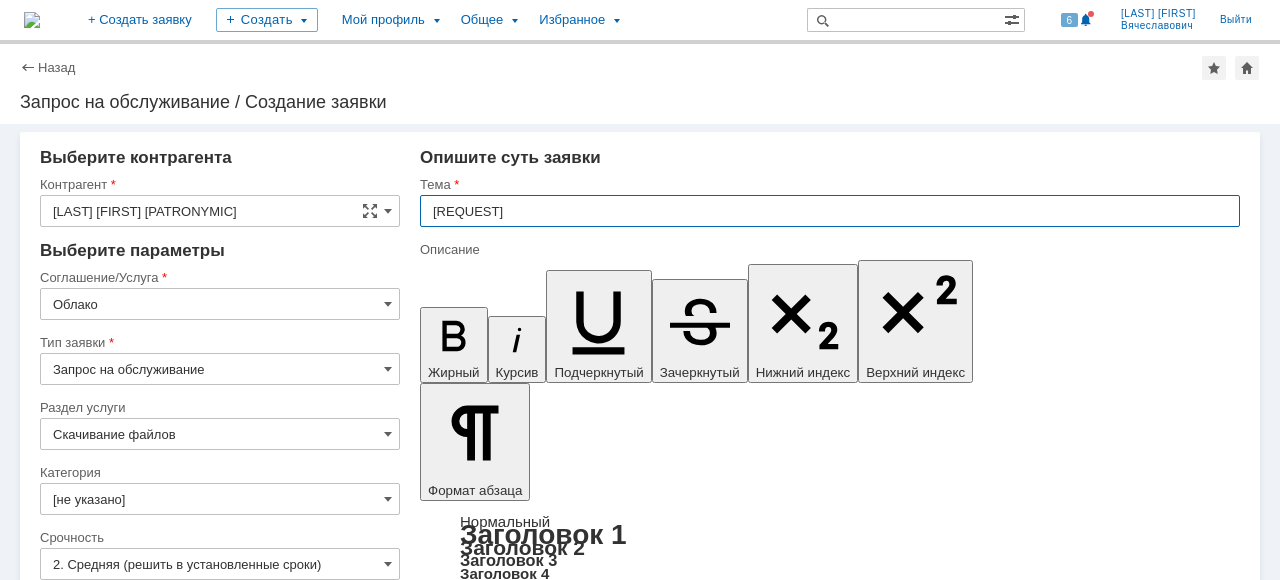 click on "[REQUEST]" at bounding box center (830, 211) 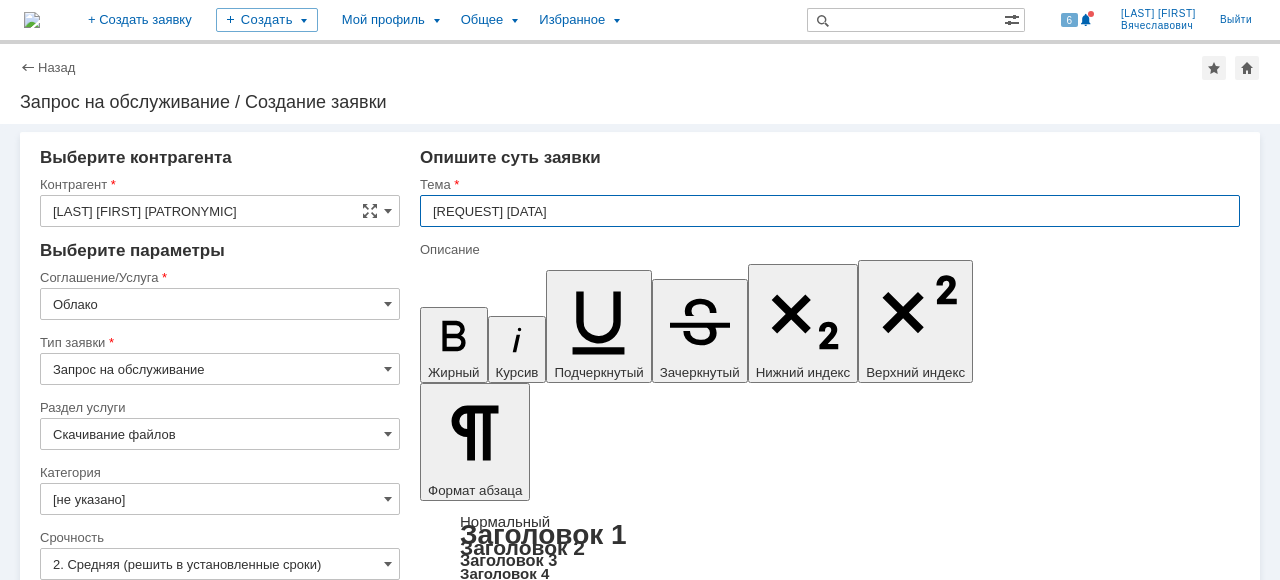 drag, startPoint x: 752, startPoint y: 221, endPoint x: 658, endPoint y: 212, distance: 94.42987 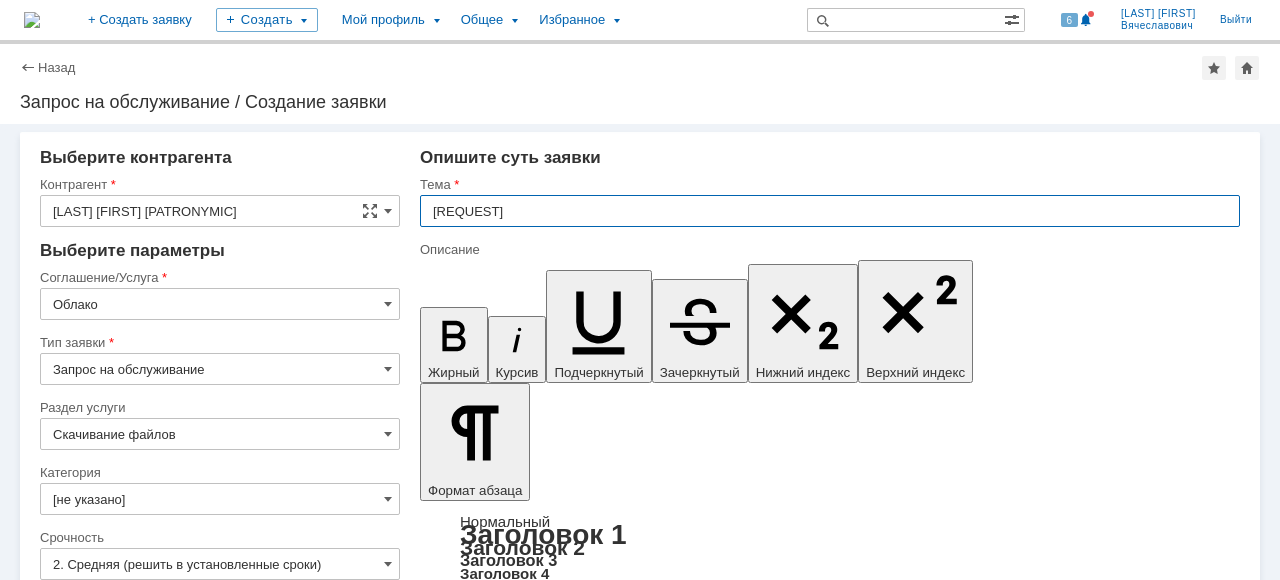 click on "[REQUEST]" at bounding box center (830, 211) 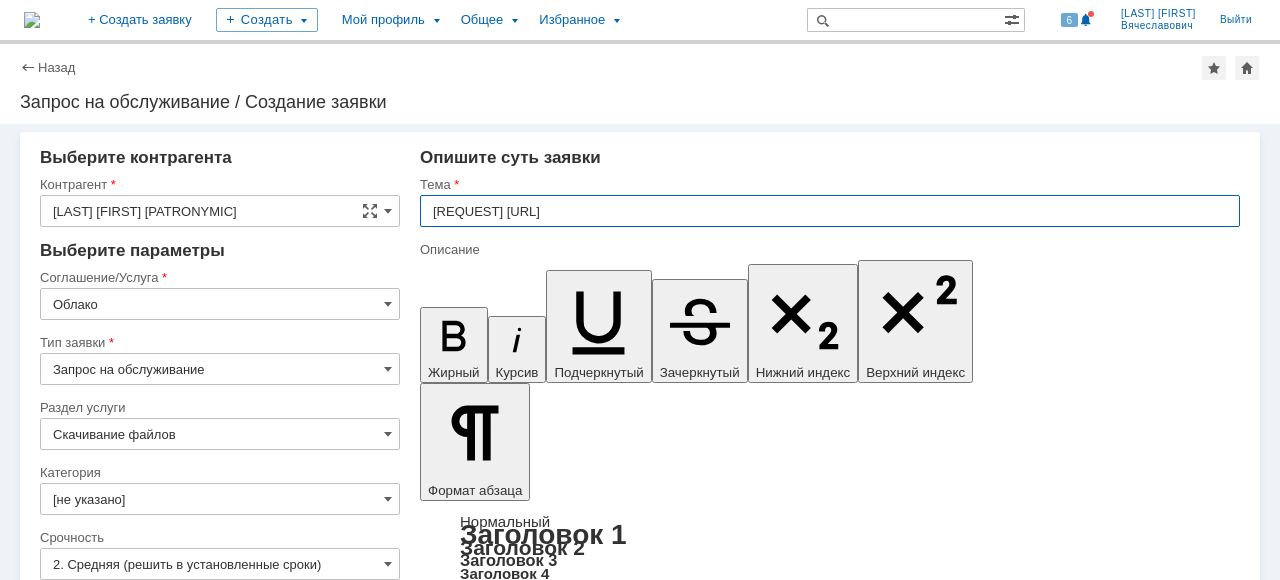 type on "[REQUEST] [URL]" 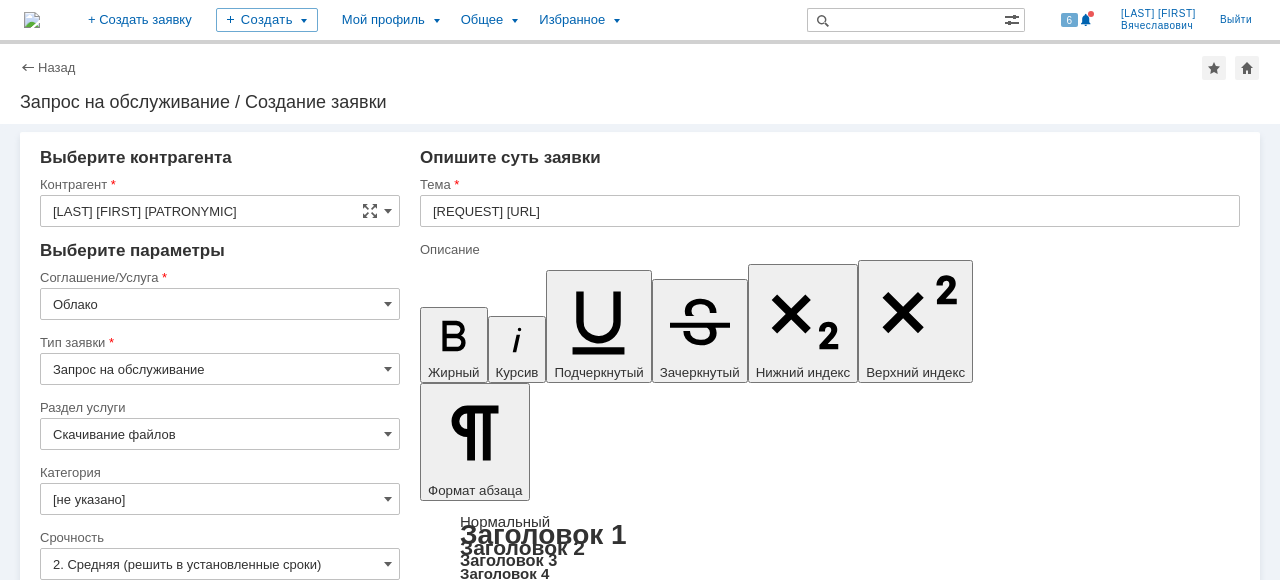 type 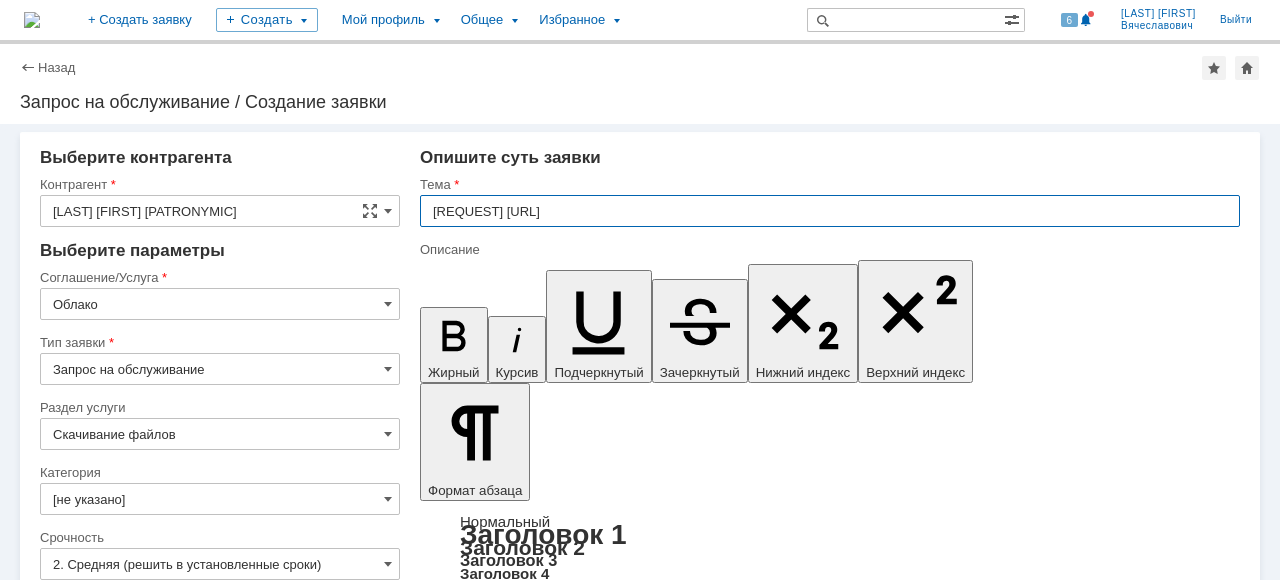 click on "[REQUEST] [URL]" at bounding box center (830, 211) 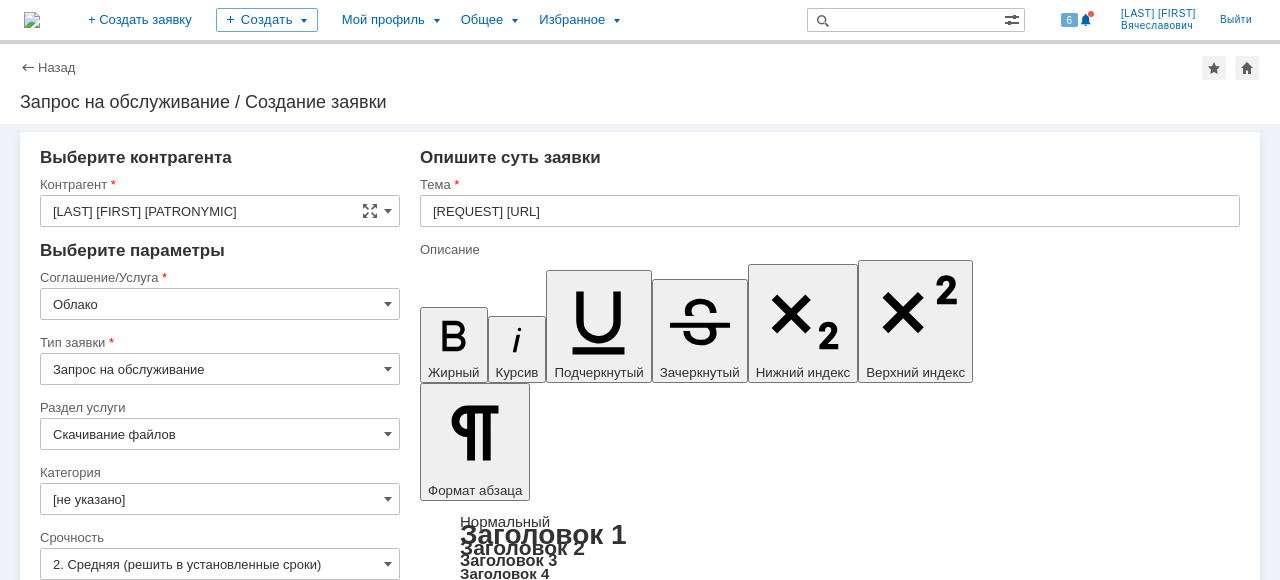 click on "От коллег из Китая." at bounding box center [583, 5434] 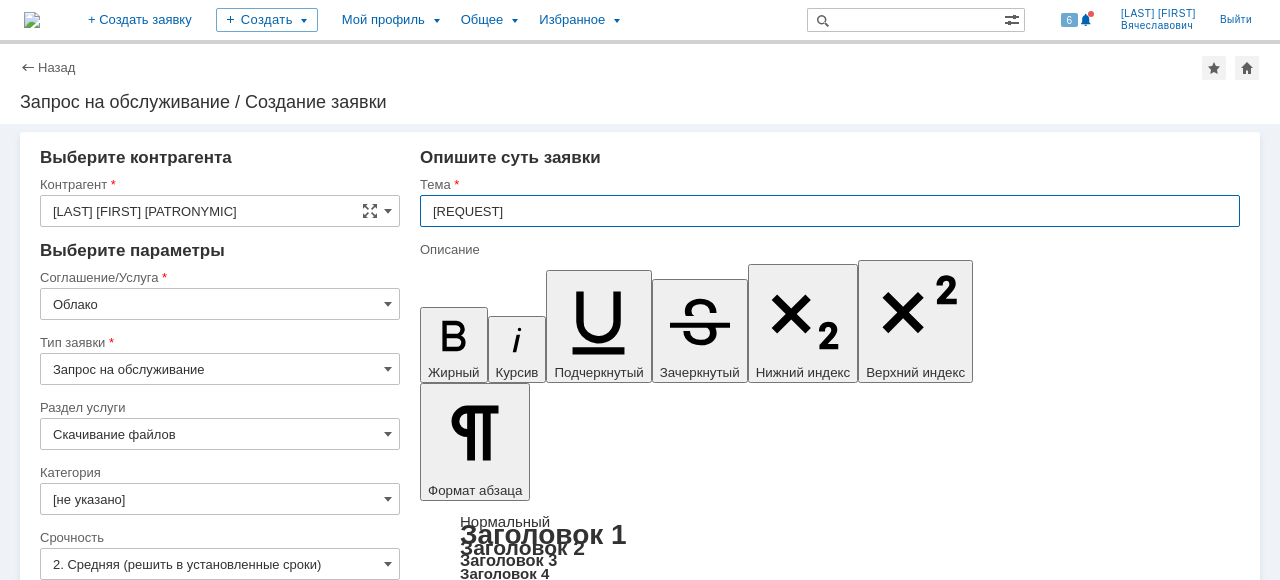 drag, startPoint x: 603, startPoint y: 215, endPoint x: 610, endPoint y: 231, distance: 17.464249 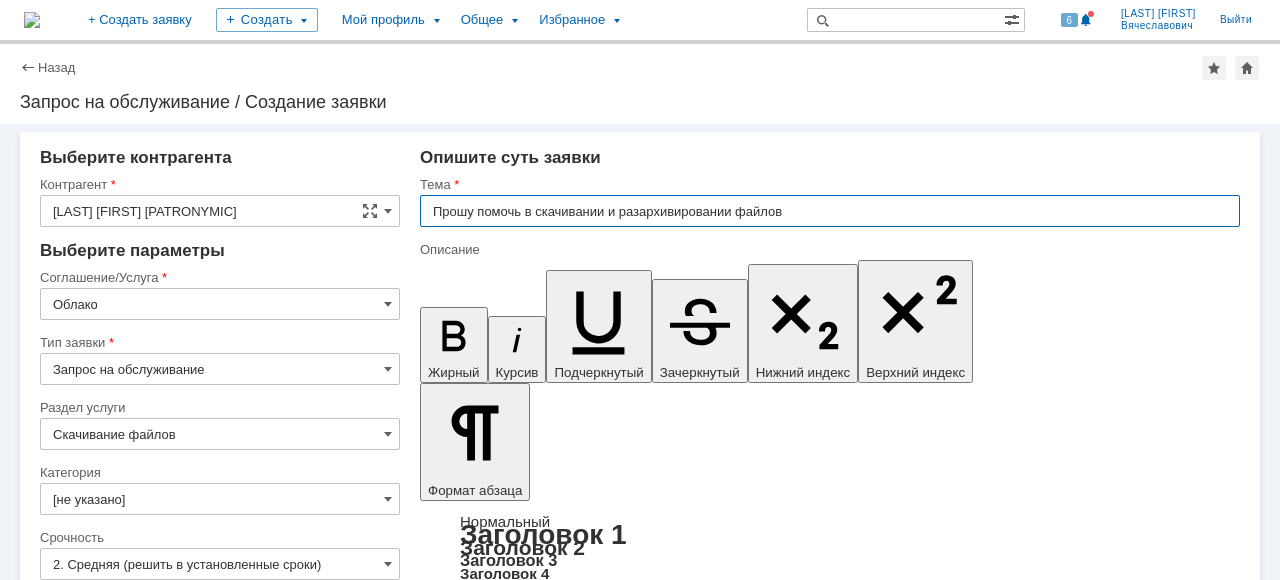 click on "Прошу помочь в скачивании и разархивировании файлов" at bounding box center (830, 211) 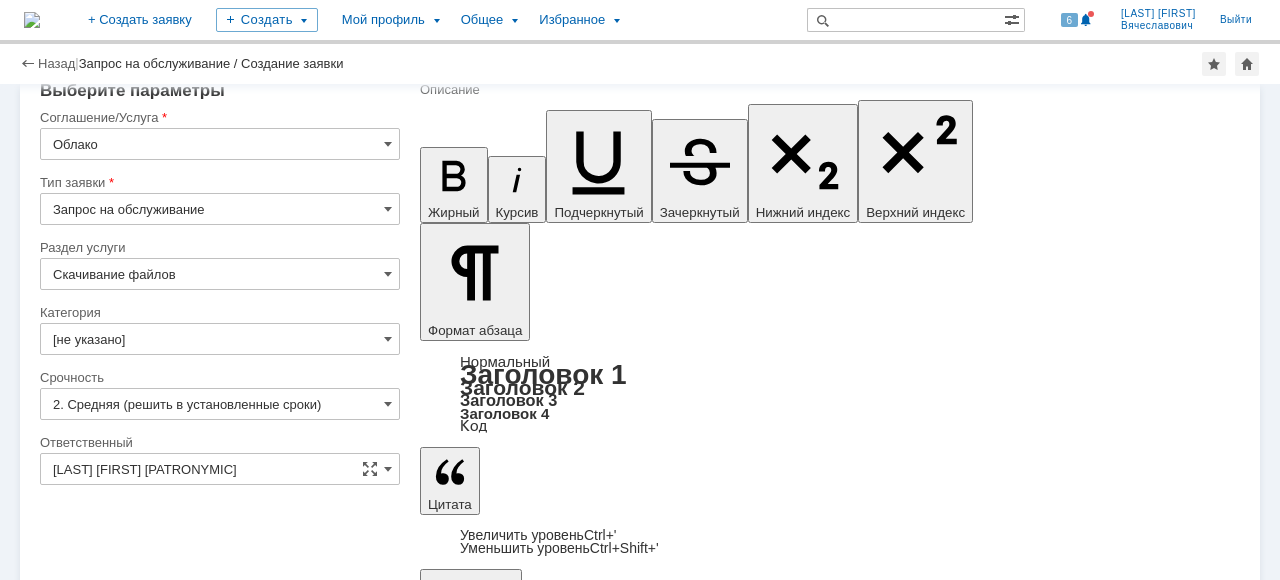 scroll, scrollTop: 114, scrollLeft: 0, axis: vertical 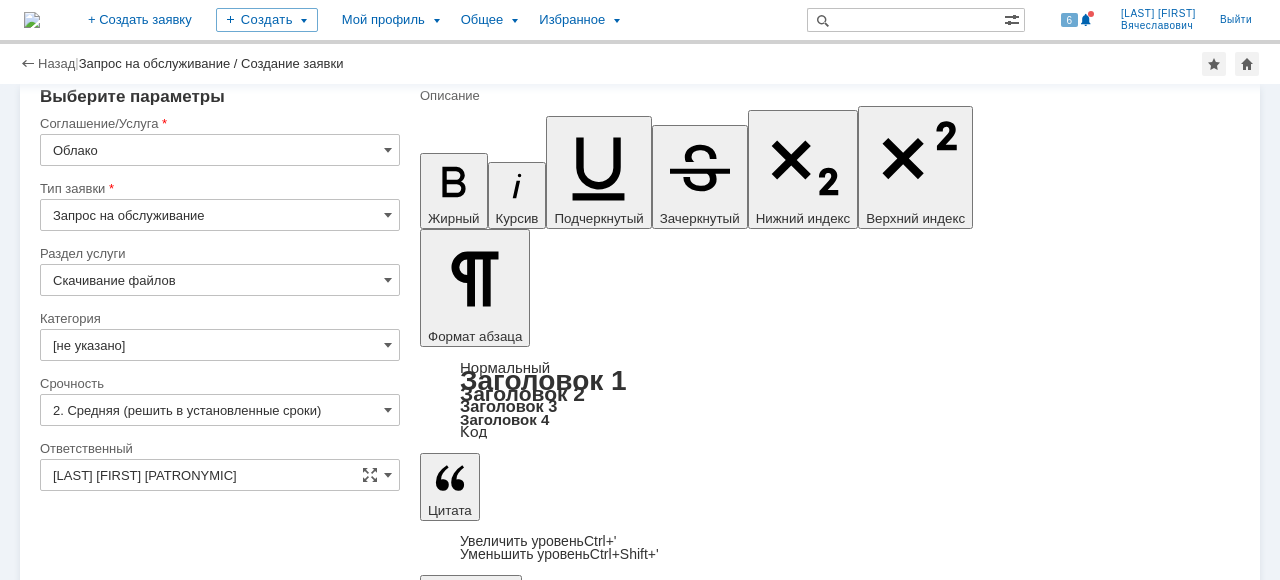 type on "Прошу помочь в скачивании и разархивировании файлов." 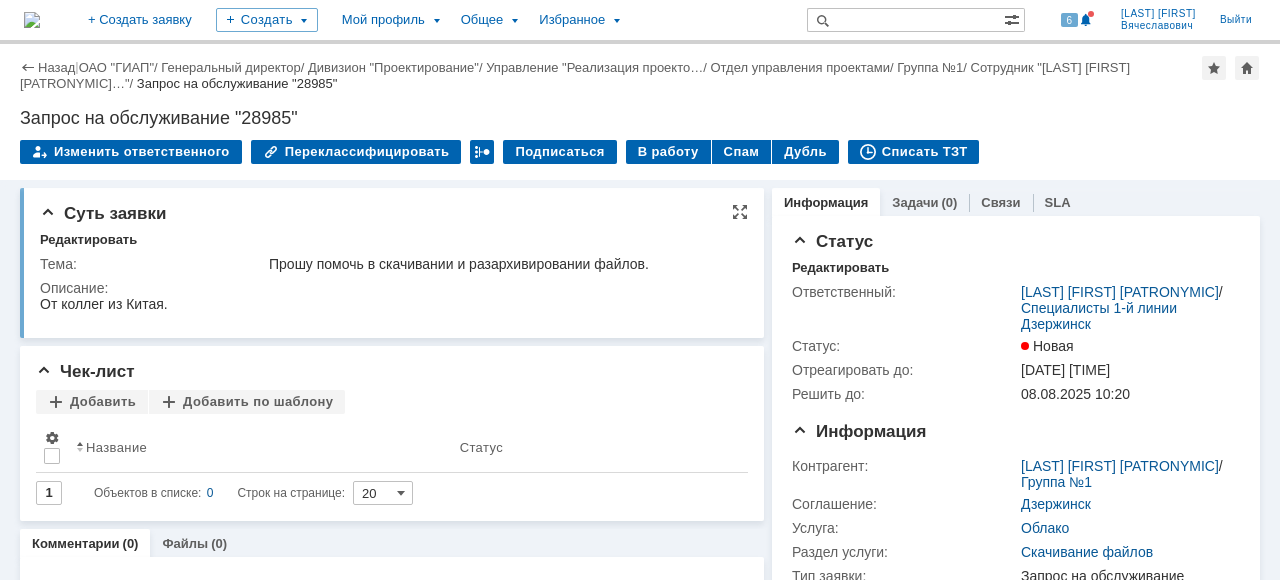 scroll, scrollTop: 0, scrollLeft: 0, axis: both 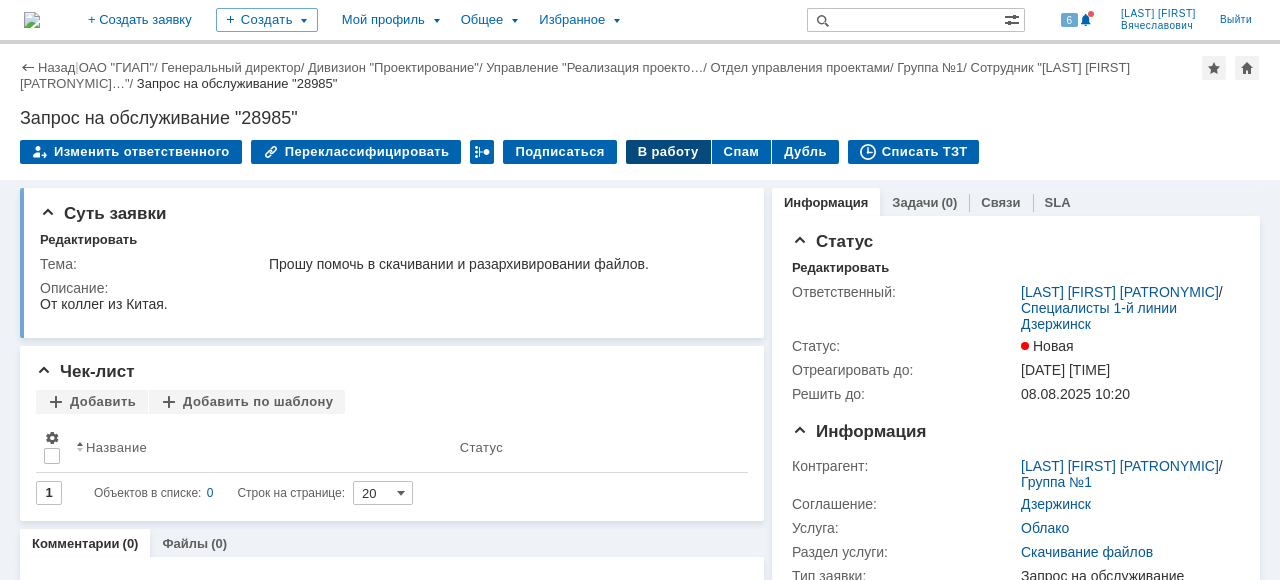 click on "В работу" at bounding box center [668, 152] 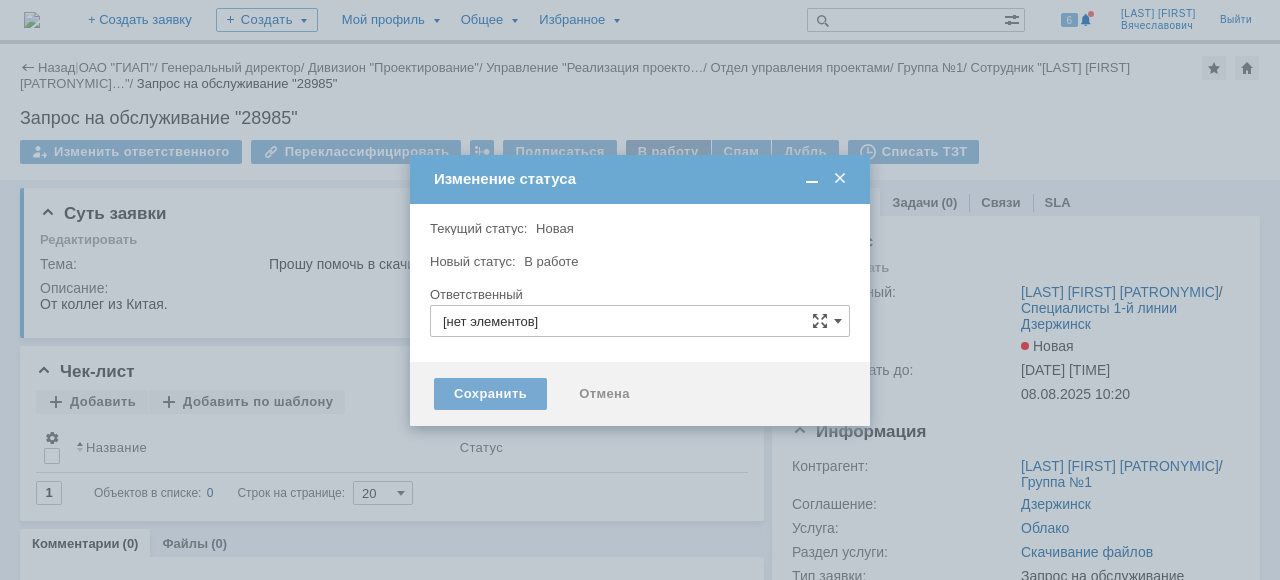type 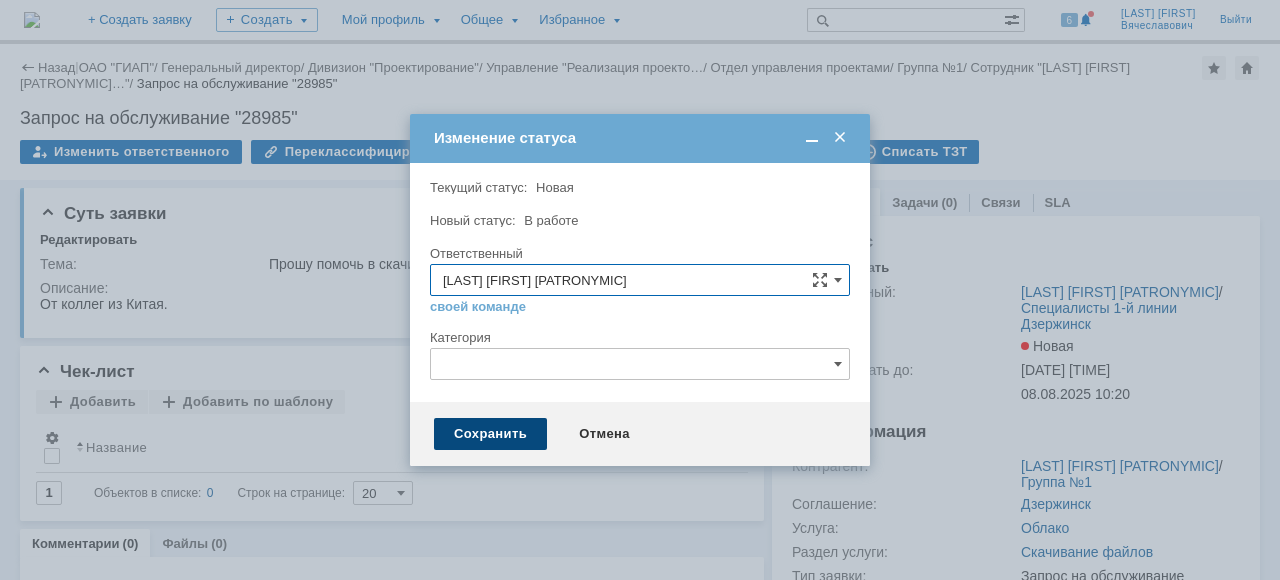 click on "Сохранить" at bounding box center (490, 434) 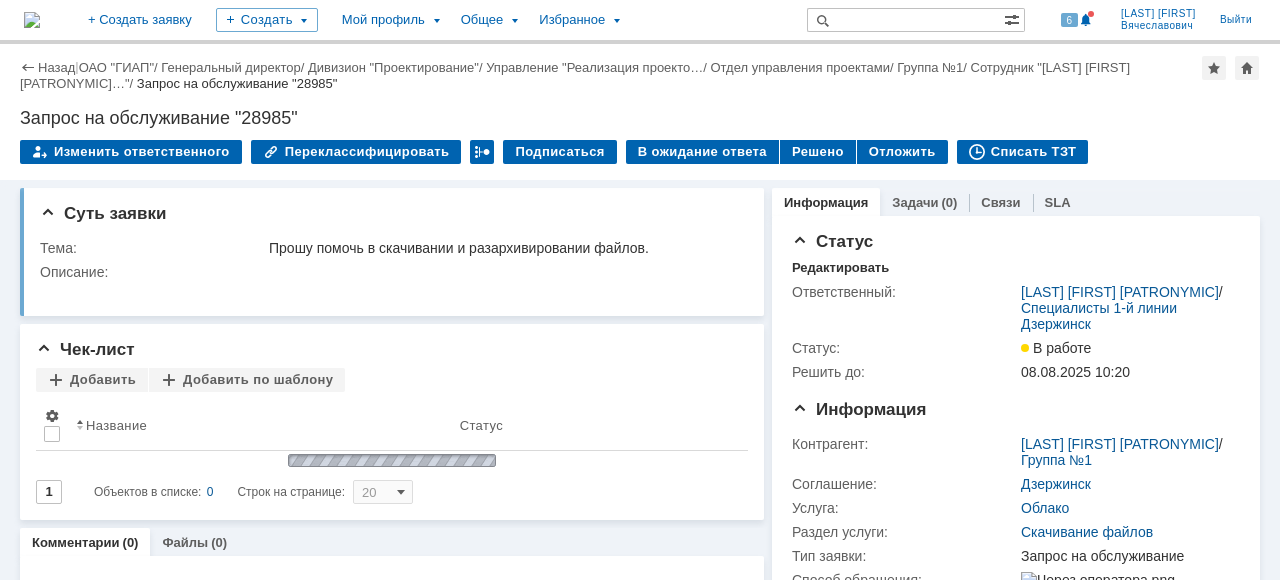 scroll, scrollTop: 0, scrollLeft: 0, axis: both 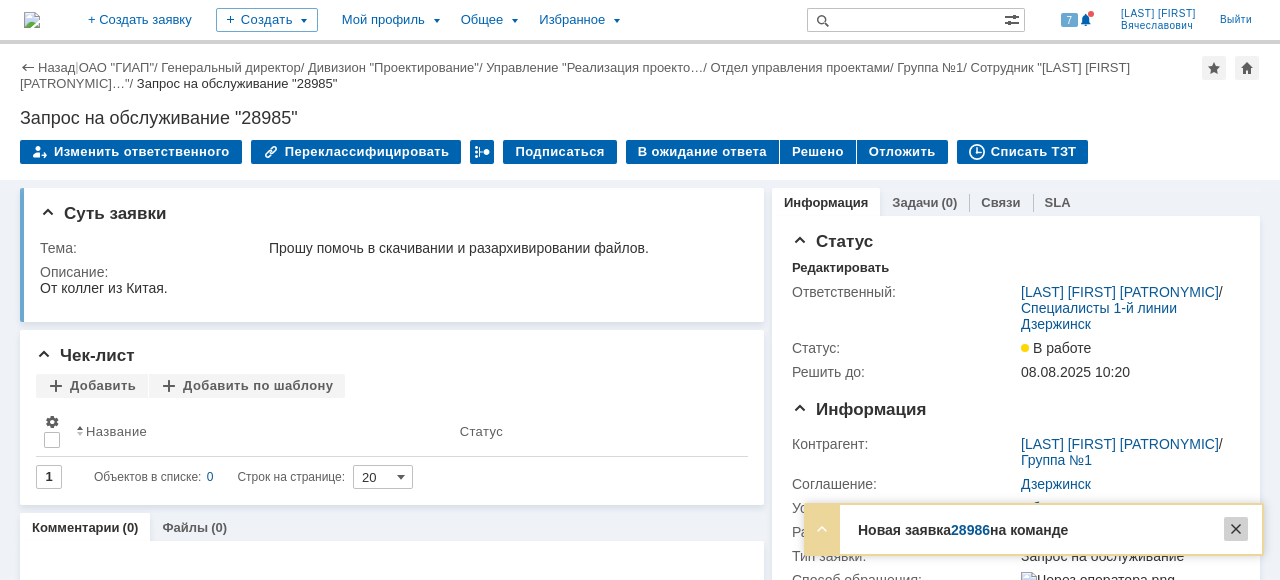 click at bounding box center (1236, 529) 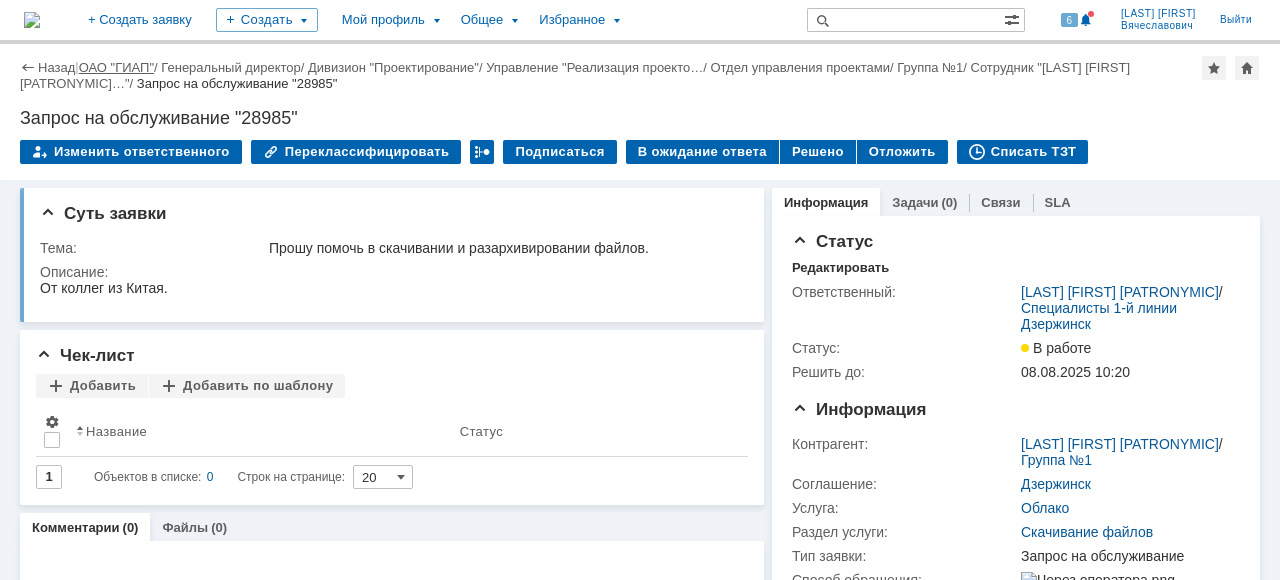 click on "[STREET], д. [NUMBER]" at bounding box center [640, 76] 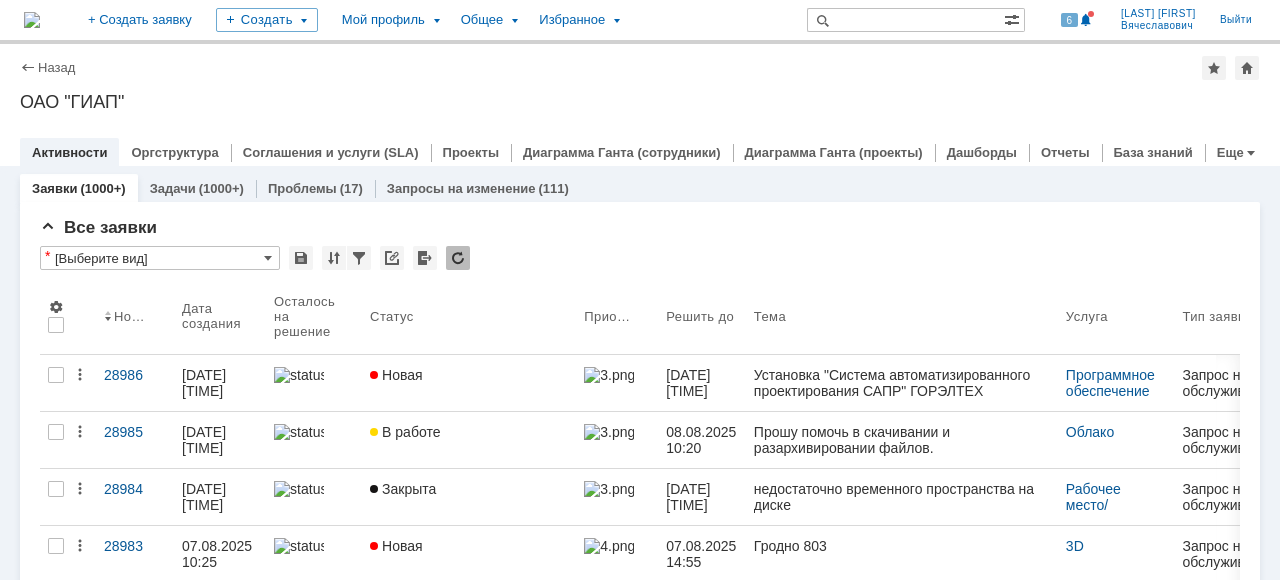 scroll, scrollTop: 0, scrollLeft: 0, axis: both 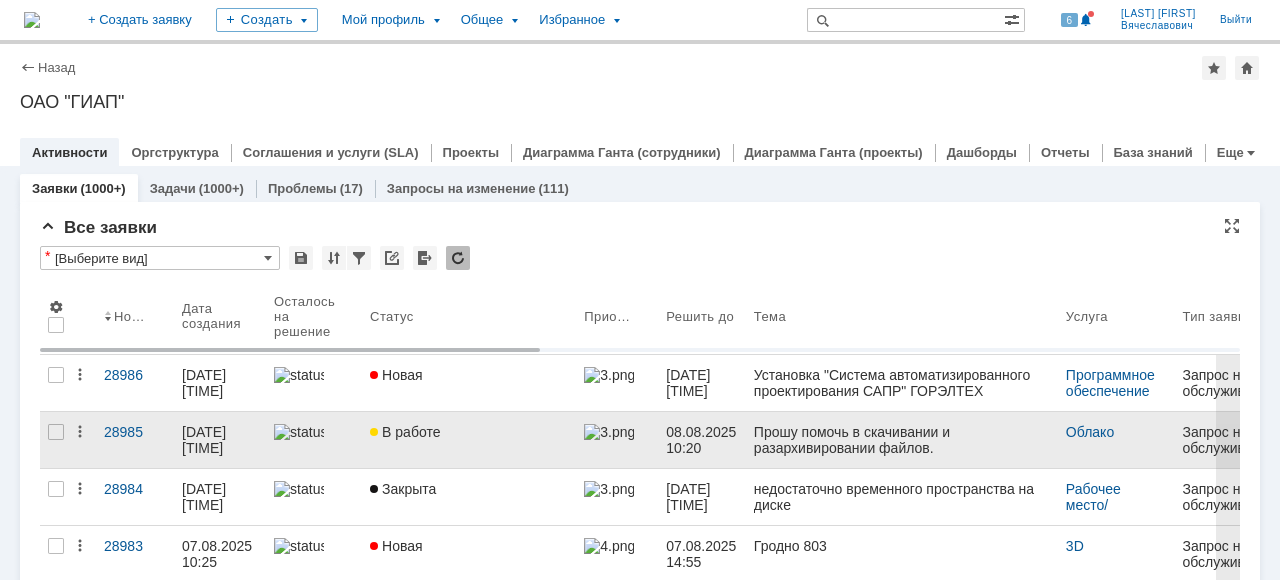 click on "В работе" at bounding box center (469, 440) 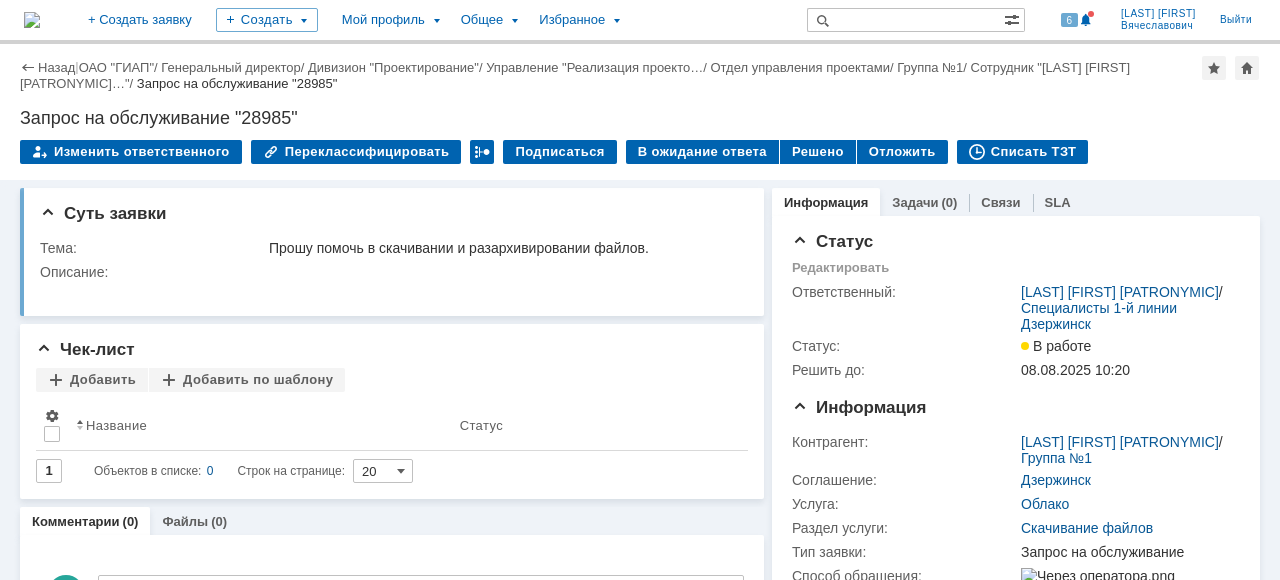 scroll, scrollTop: 0, scrollLeft: 0, axis: both 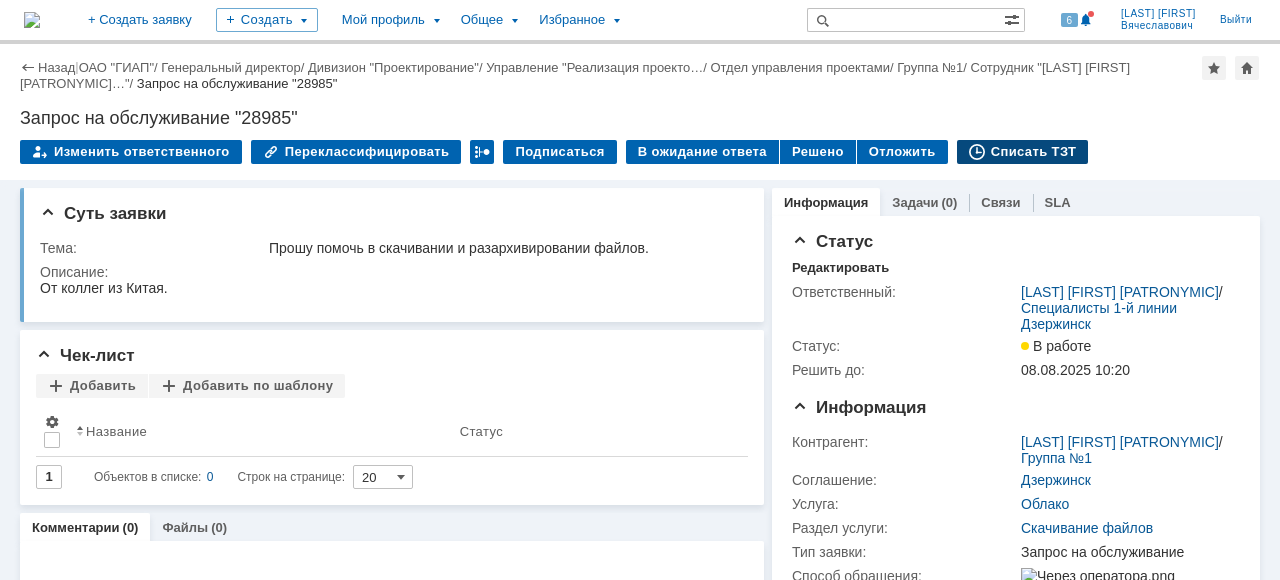click on "Списать ТЗТ" at bounding box center (1023, 152) 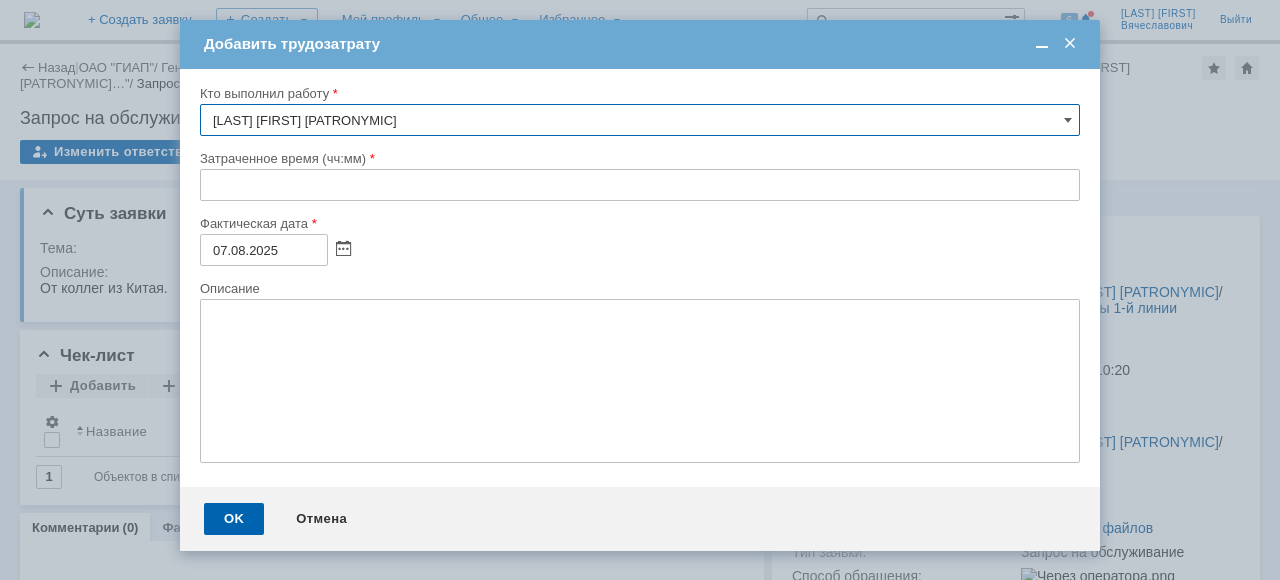 click at bounding box center [640, 185] 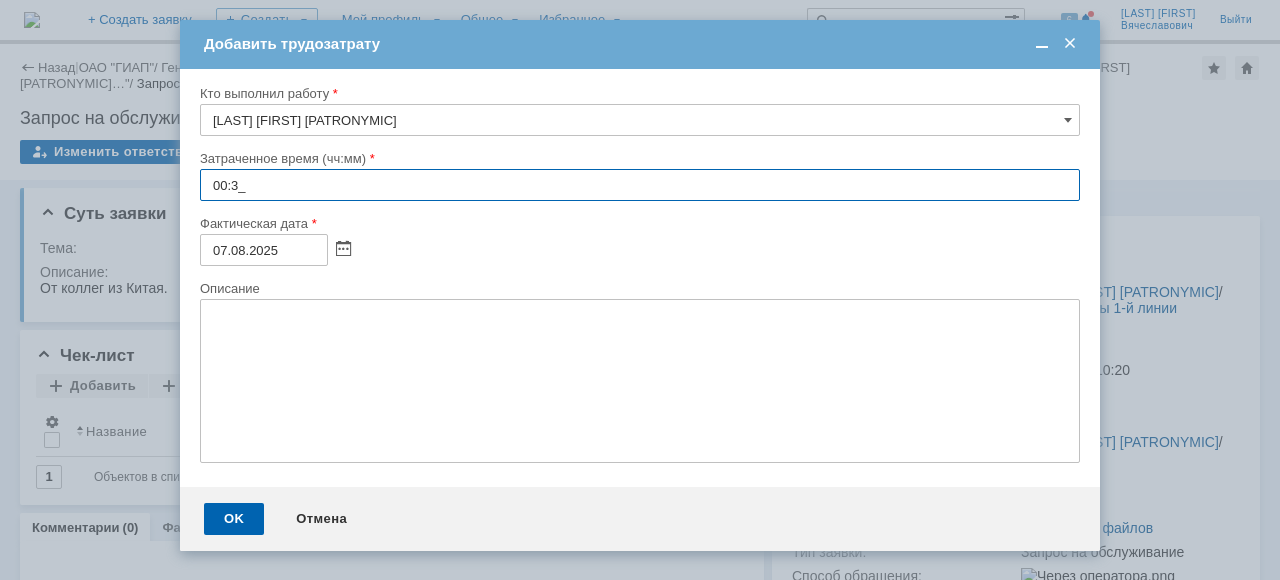 type on "00:30" 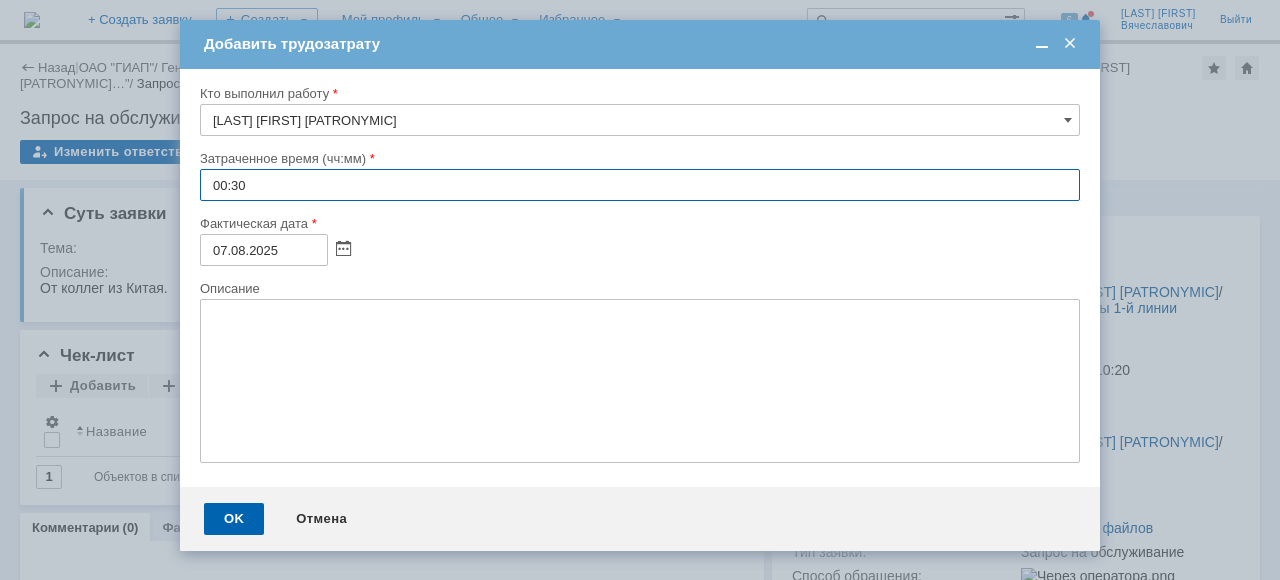 click at bounding box center (640, 381) 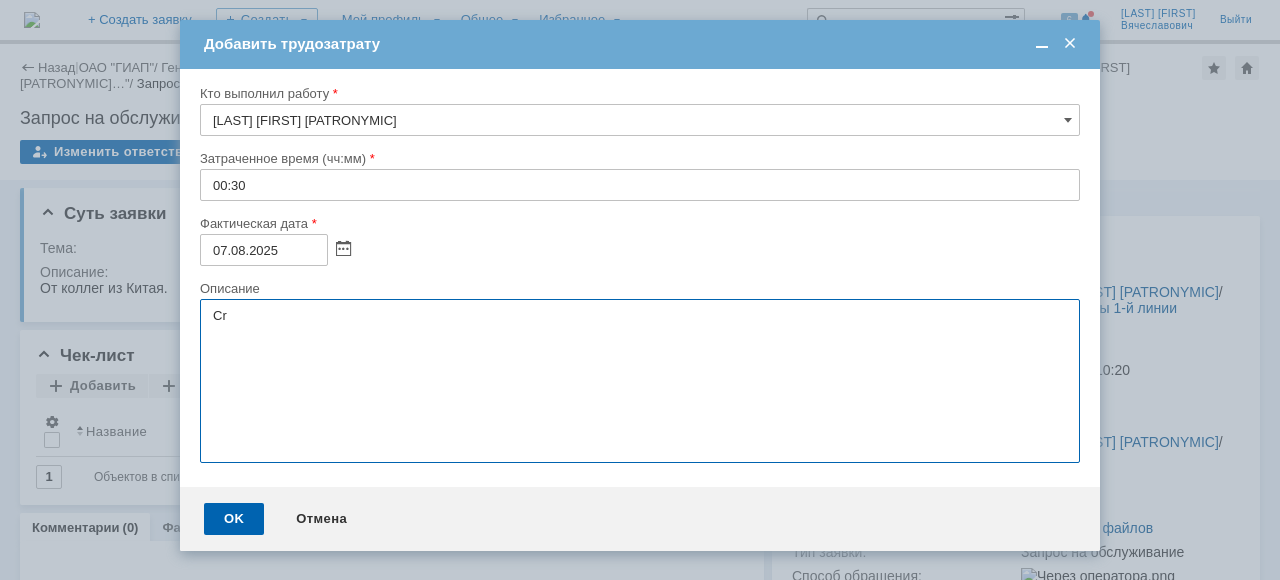 type on "C" 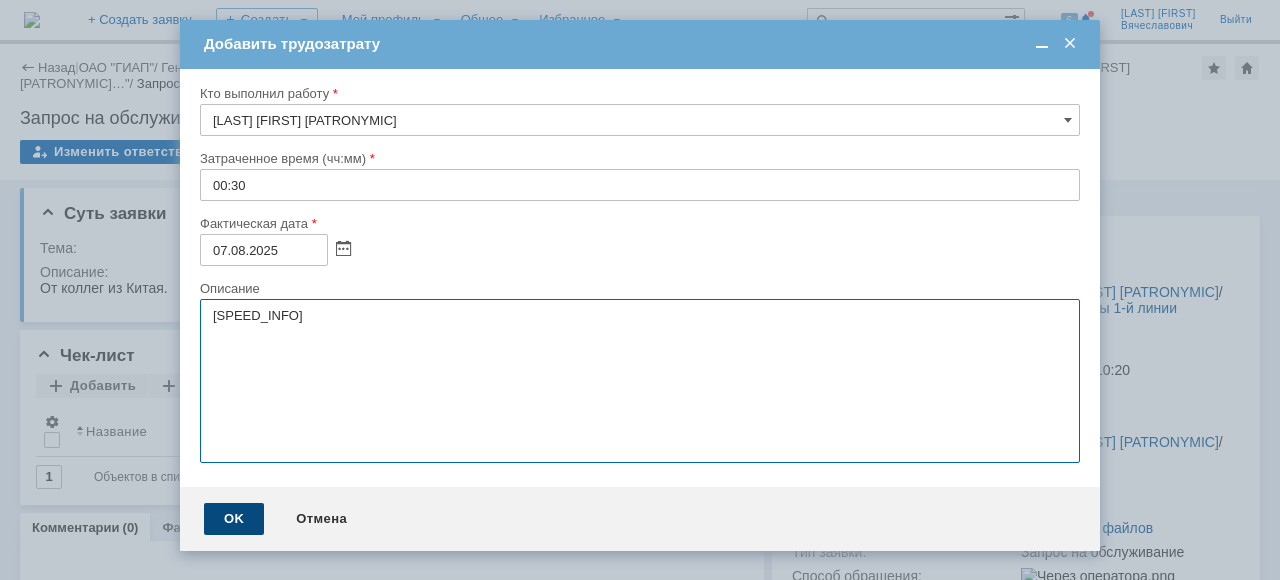 type on "[SPEED_INFO]" 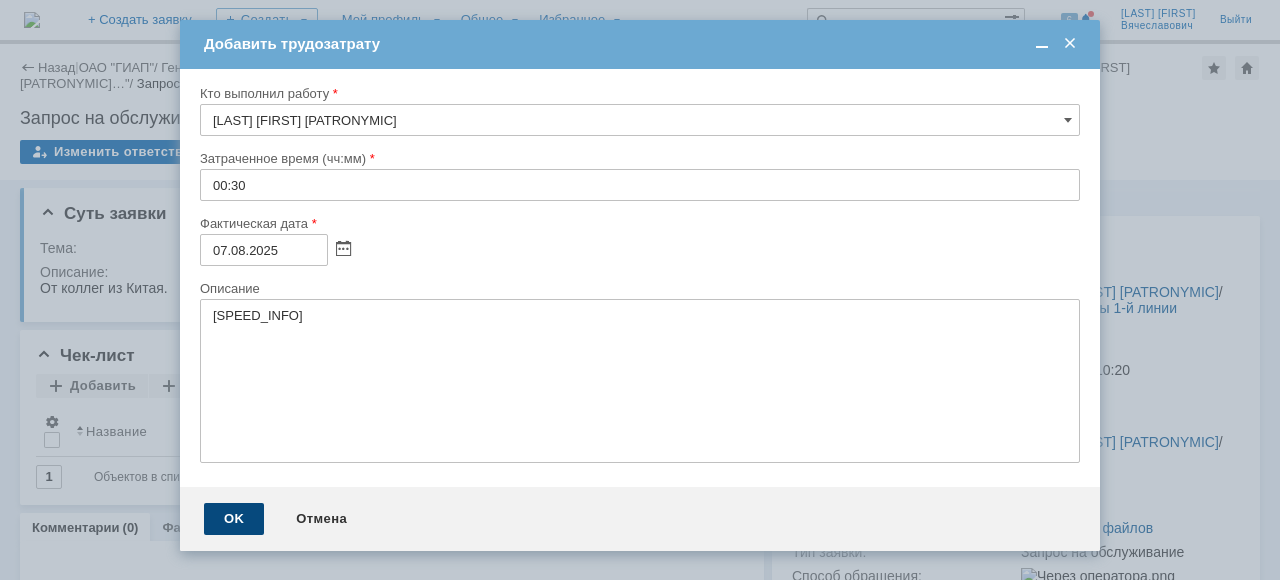 click on "OK" at bounding box center [234, 519] 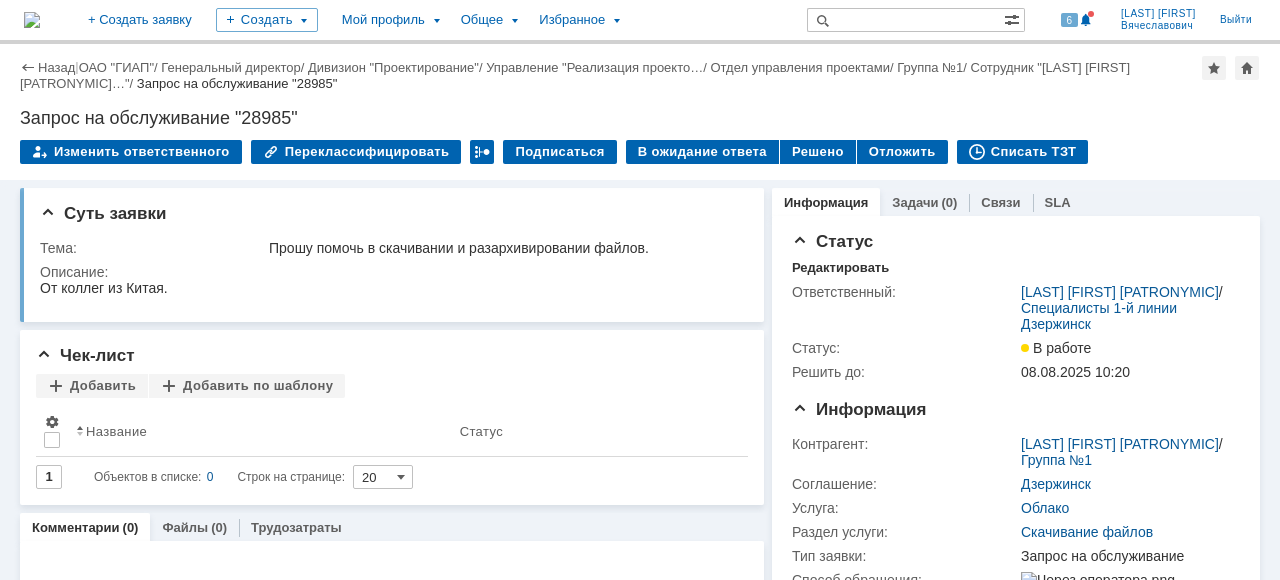 scroll, scrollTop: 0, scrollLeft: 0, axis: both 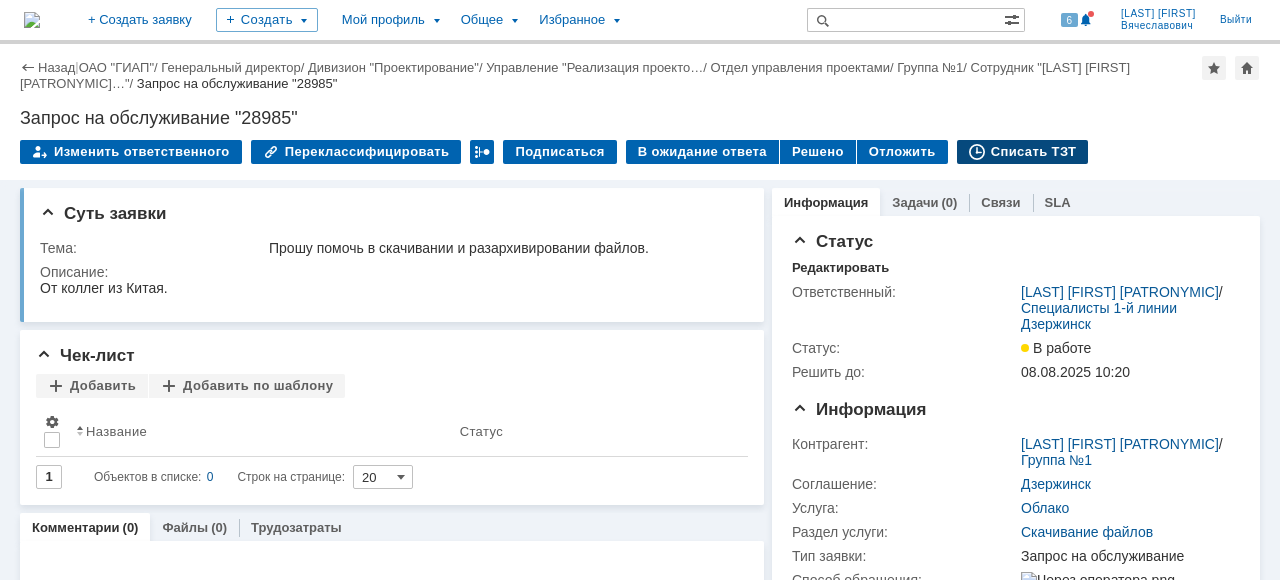 click on "Списать ТЗТ" at bounding box center (1023, 152) 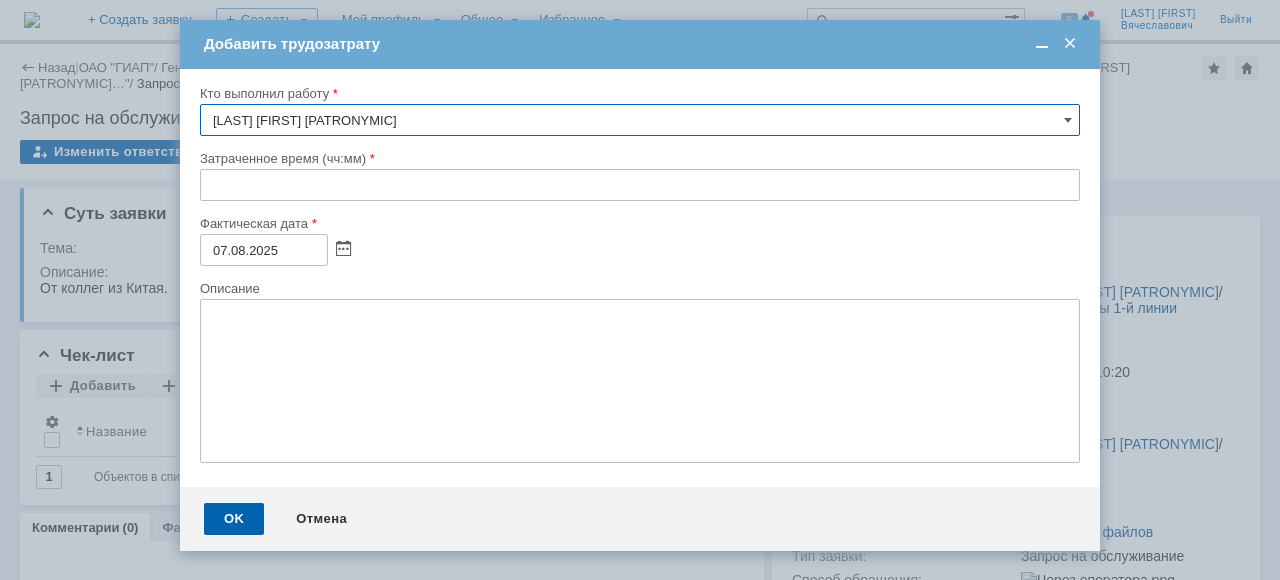 type 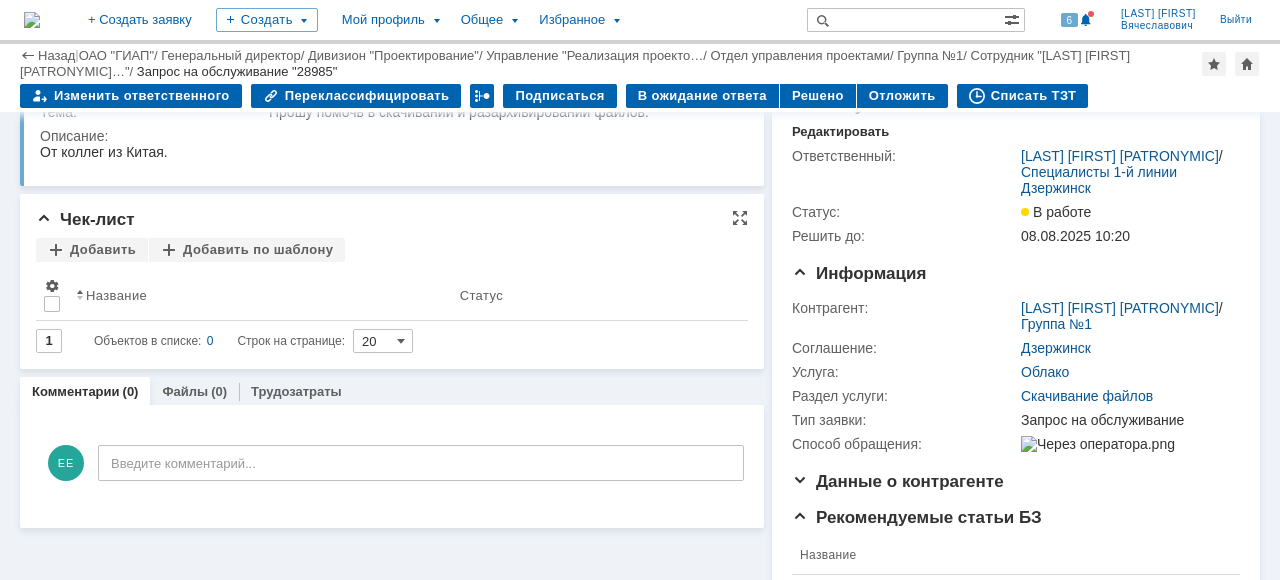 scroll, scrollTop: 100, scrollLeft: 0, axis: vertical 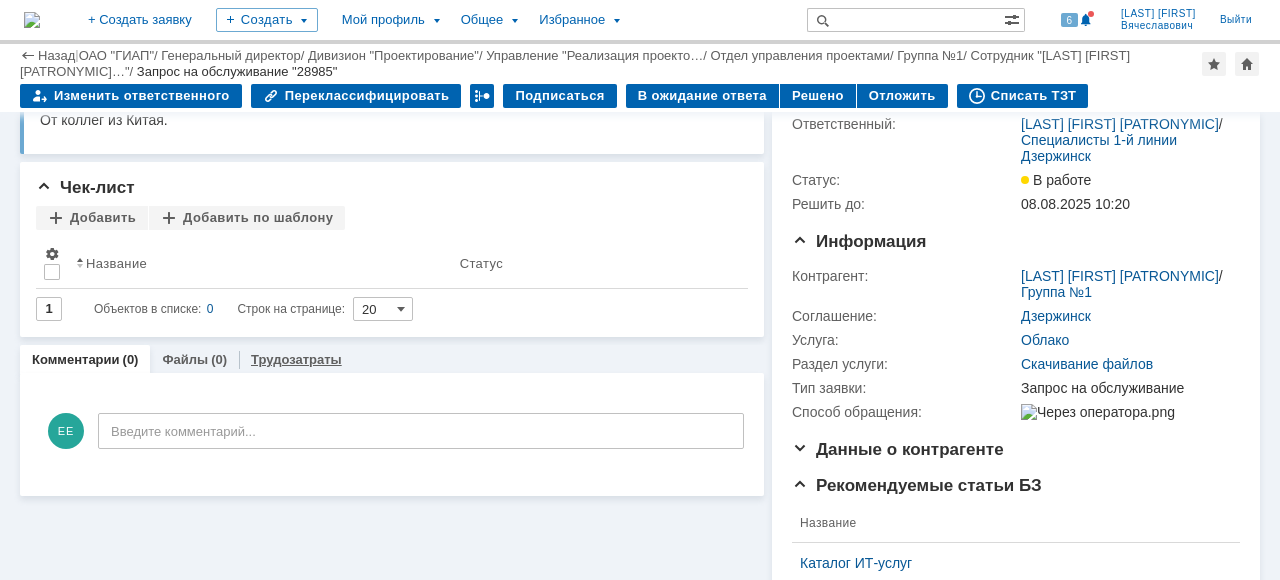 click on "Трудозатраты" at bounding box center [296, 359] 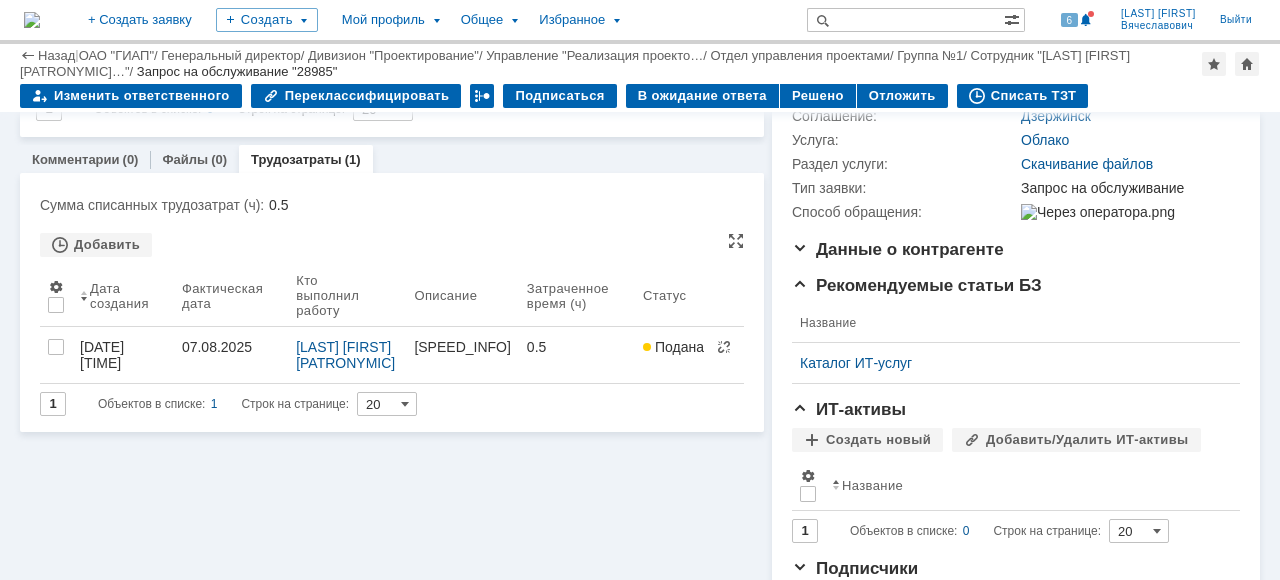 scroll, scrollTop: 0, scrollLeft: 0, axis: both 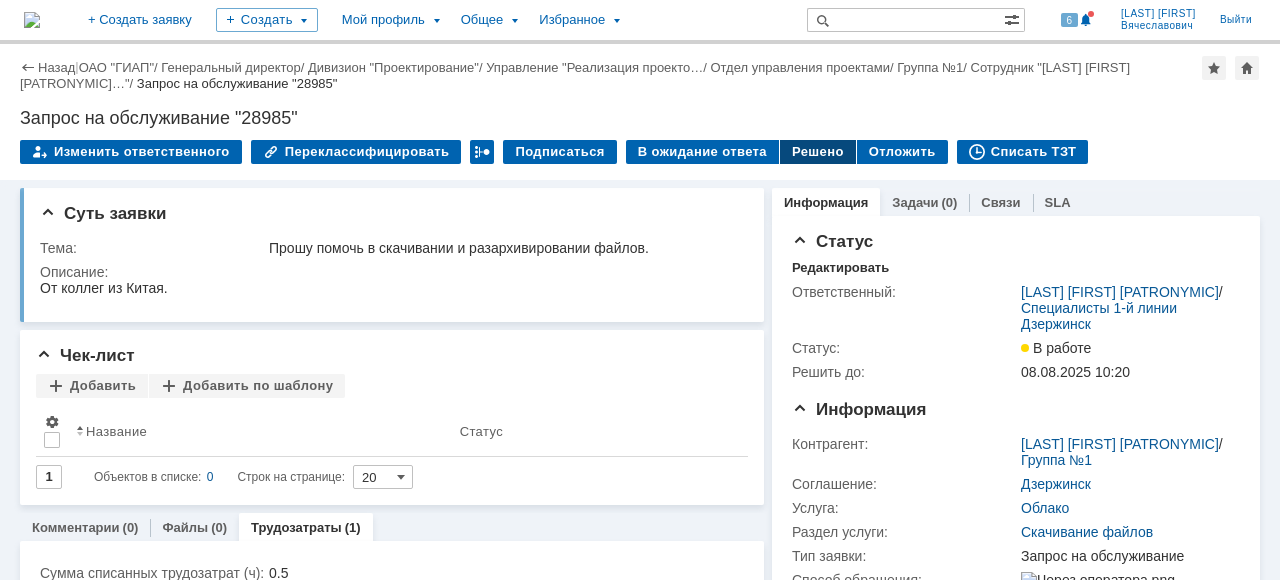 click on "Решено" at bounding box center [818, 152] 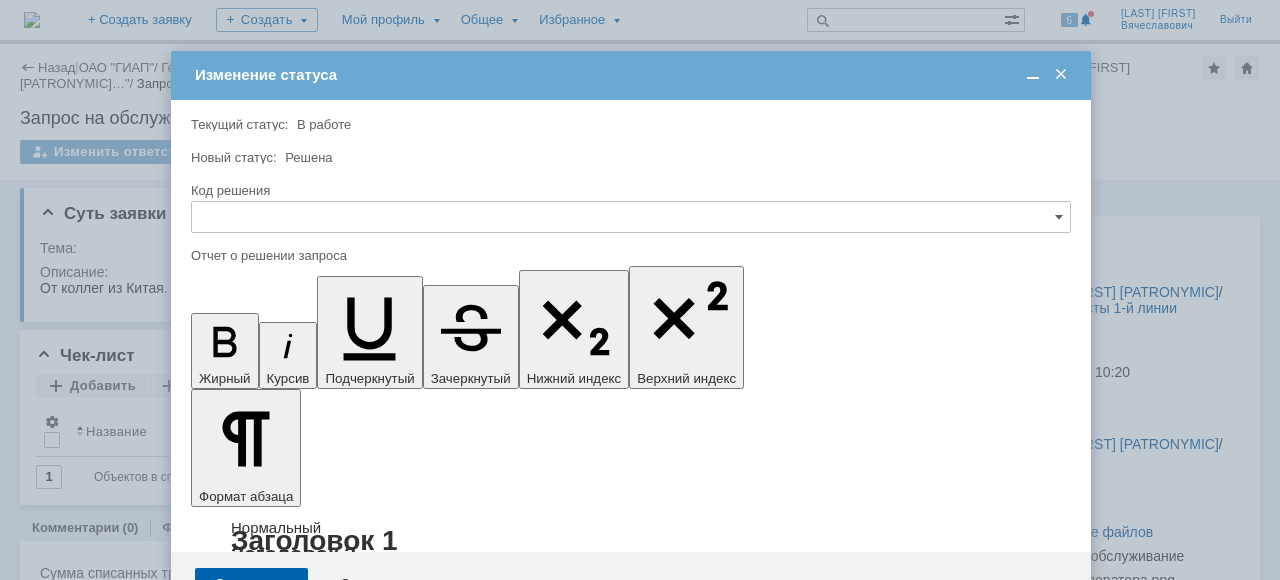 scroll, scrollTop: 0, scrollLeft: 0, axis: both 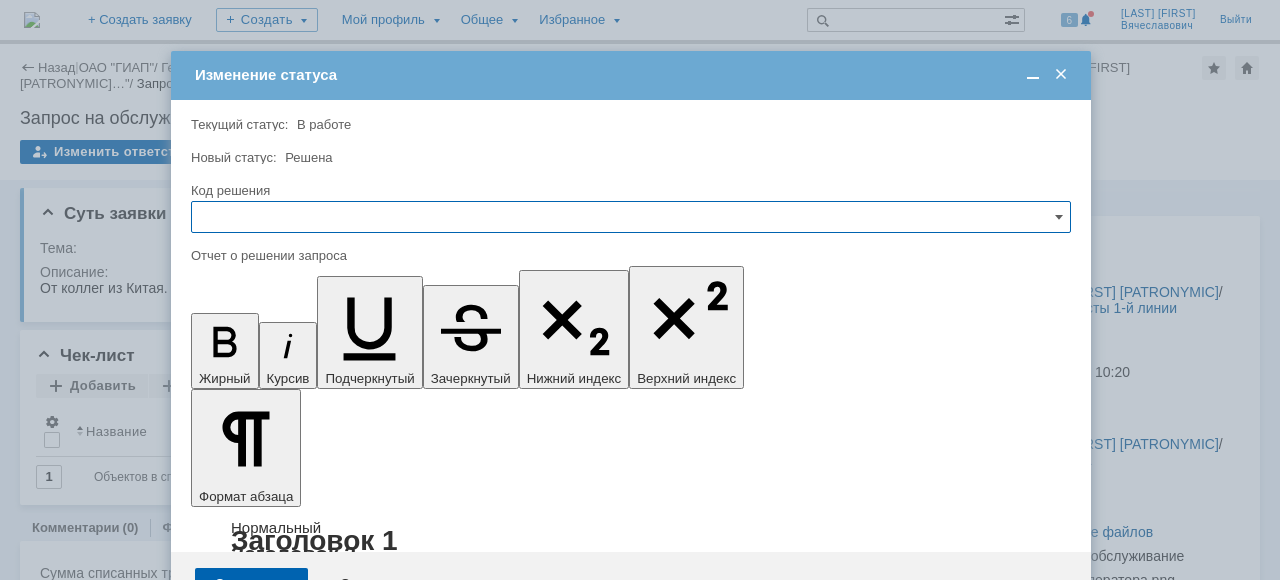 click at bounding box center [631, 217] 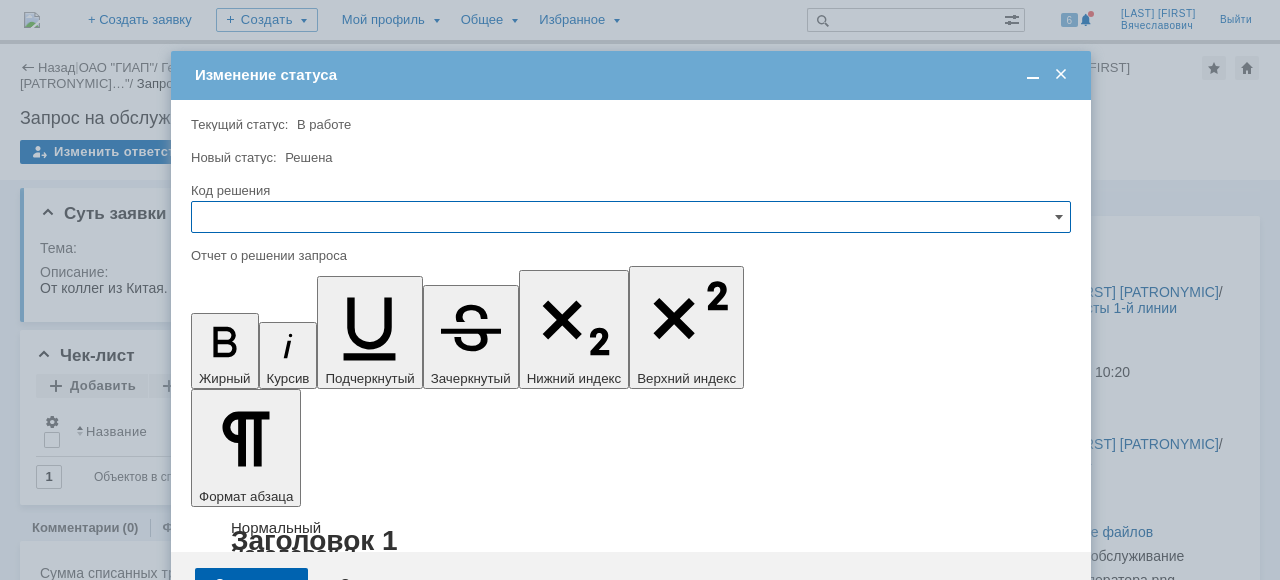drag, startPoint x: 289, startPoint y: 338, endPoint x: 104, endPoint y: 40, distance: 350.7549 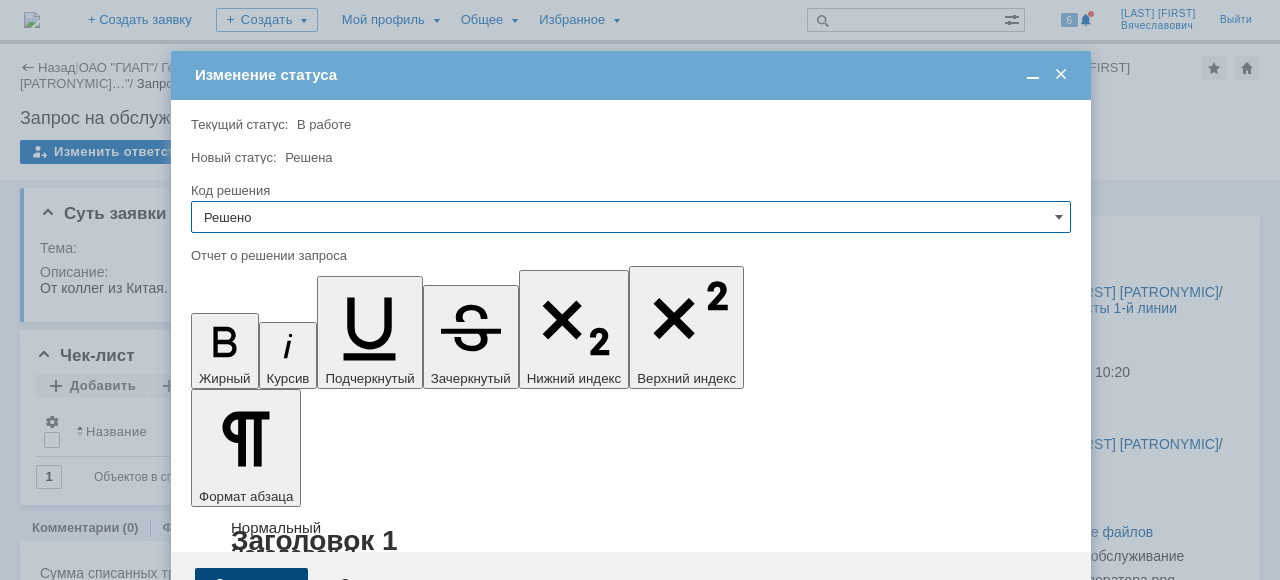 type on "Решено" 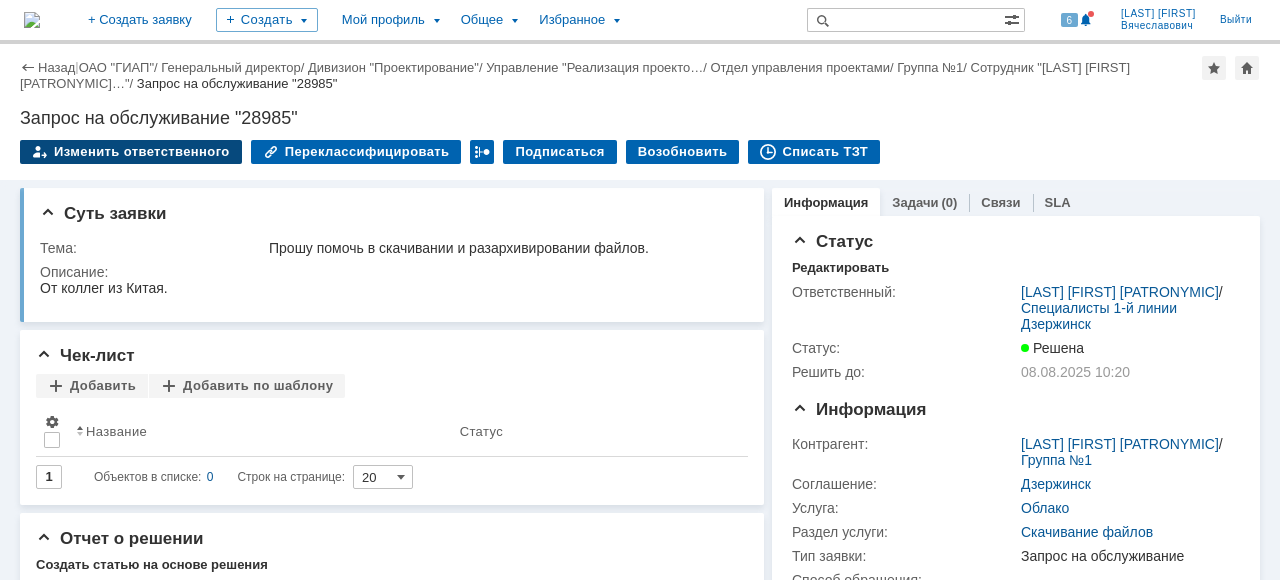 scroll, scrollTop: 0, scrollLeft: 0, axis: both 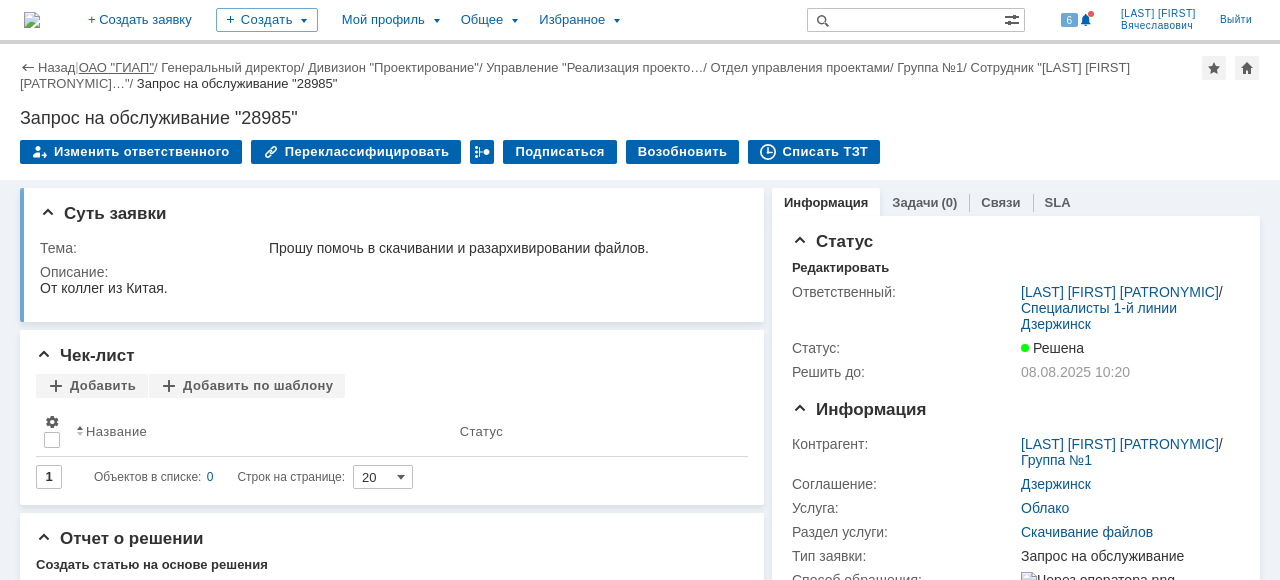 click on "ОАО "ГИАП"" at bounding box center [116, 67] 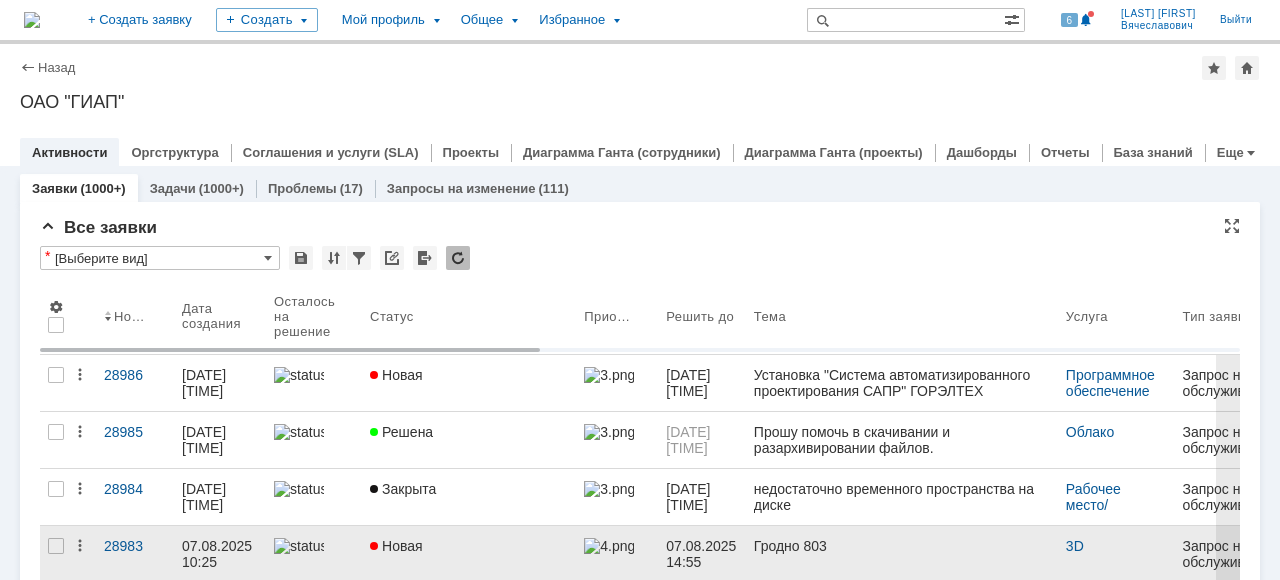 scroll, scrollTop: 0, scrollLeft: 0, axis: both 